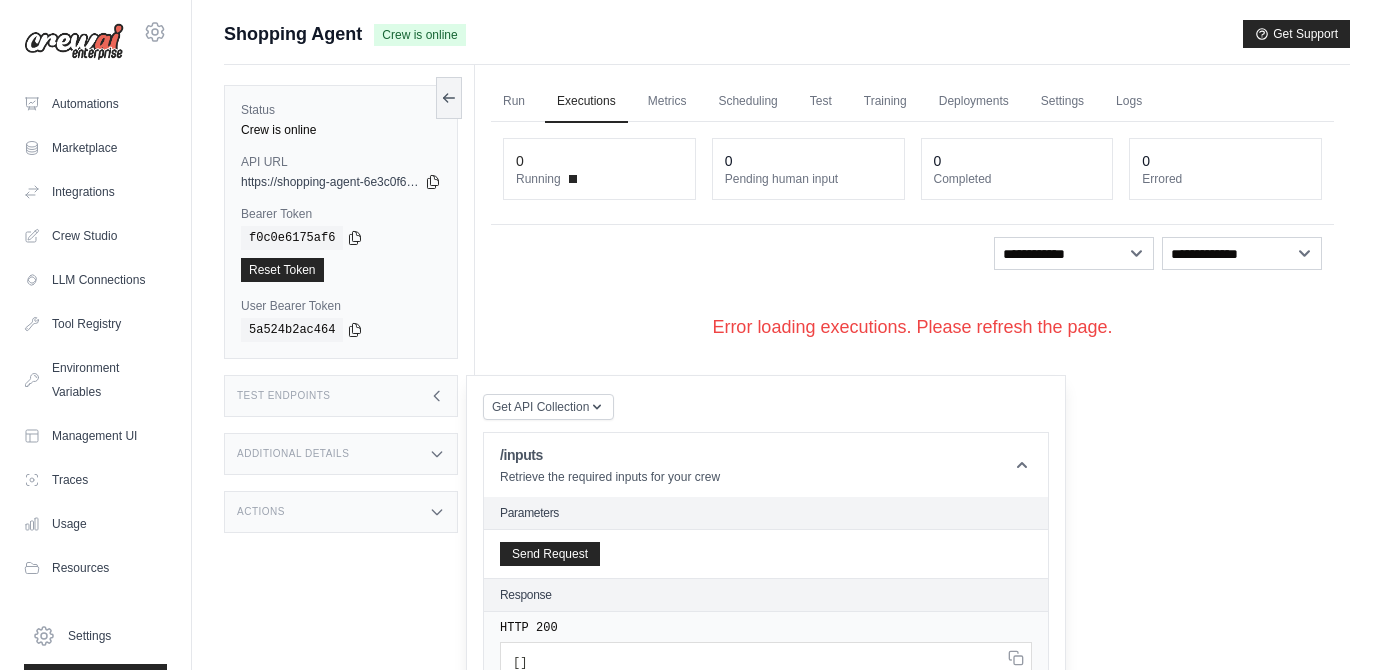 scroll, scrollTop: 0, scrollLeft: 0, axis: both 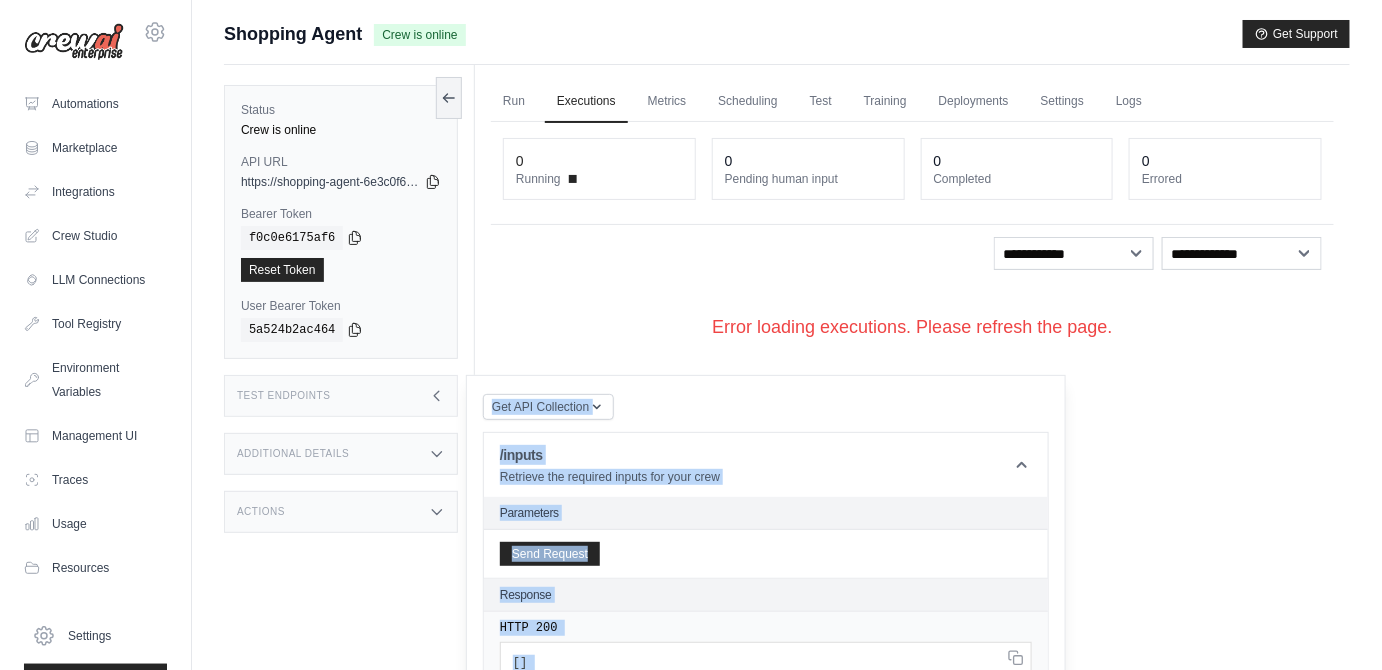 click on "Send Request" at bounding box center [766, 554] 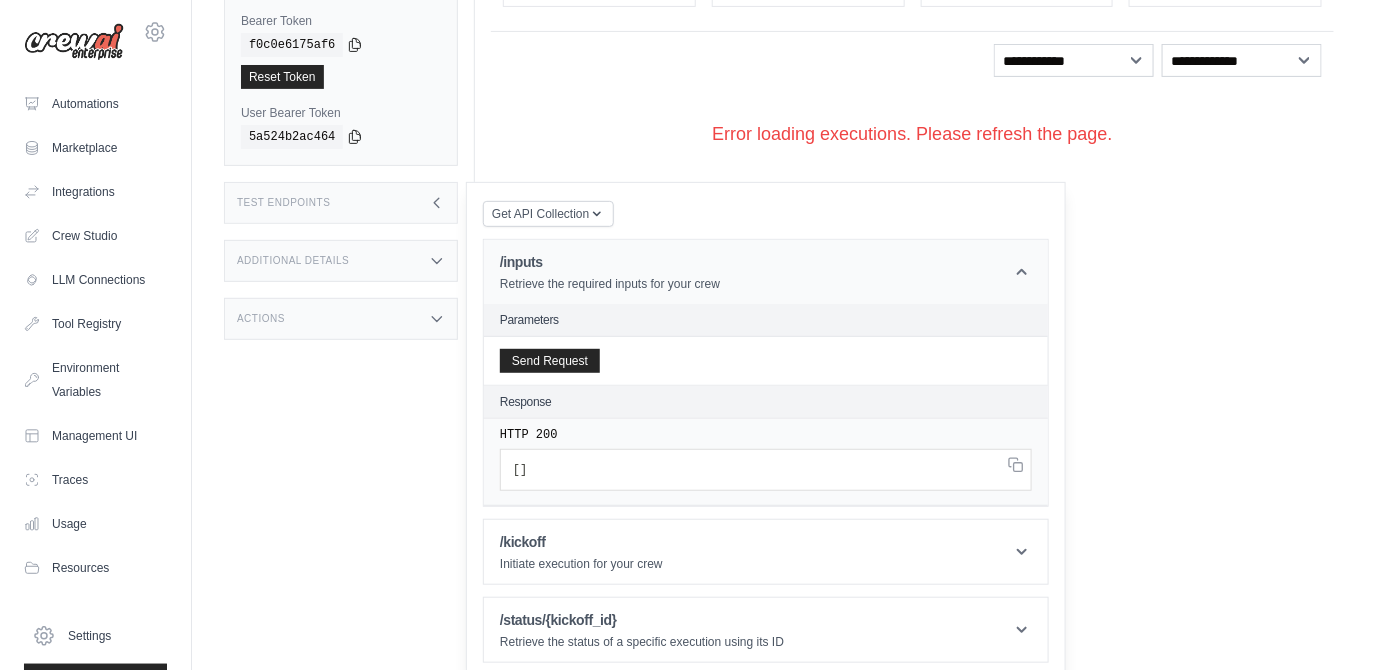 scroll, scrollTop: 197, scrollLeft: 0, axis: vertical 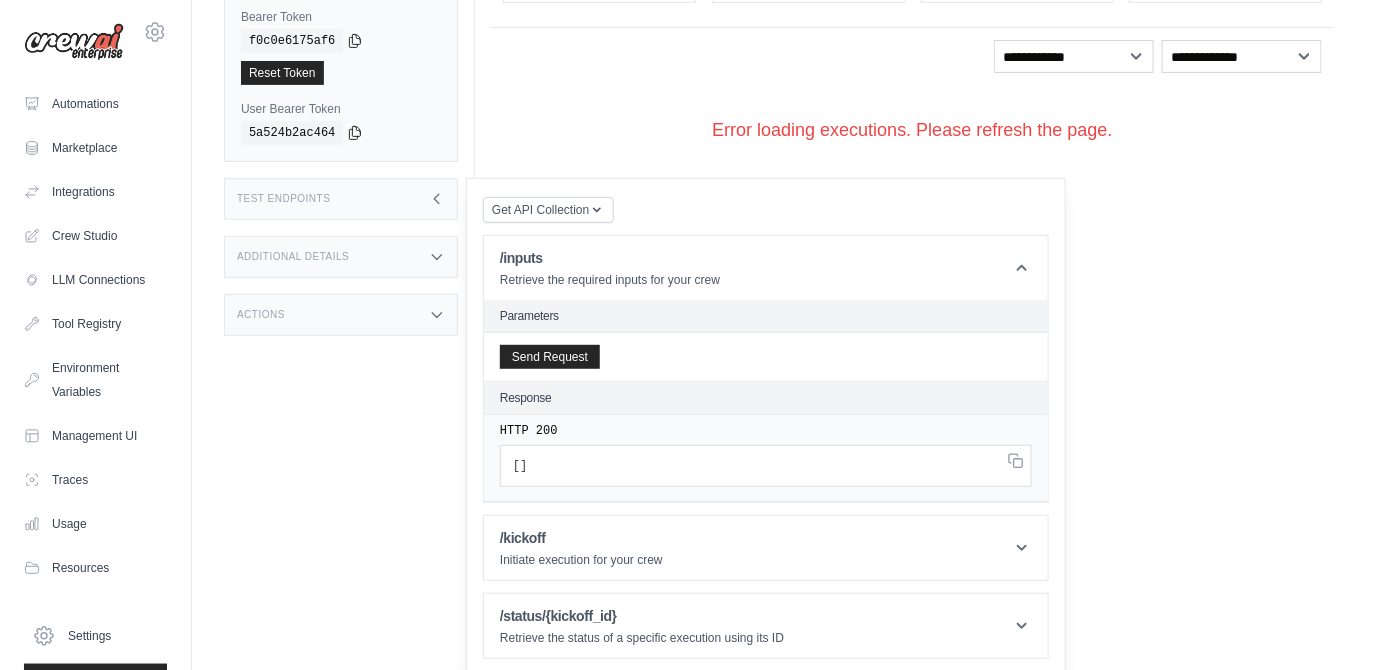 click on "Error loading executions. Please refresh the page." at bounding box center [912, 130] 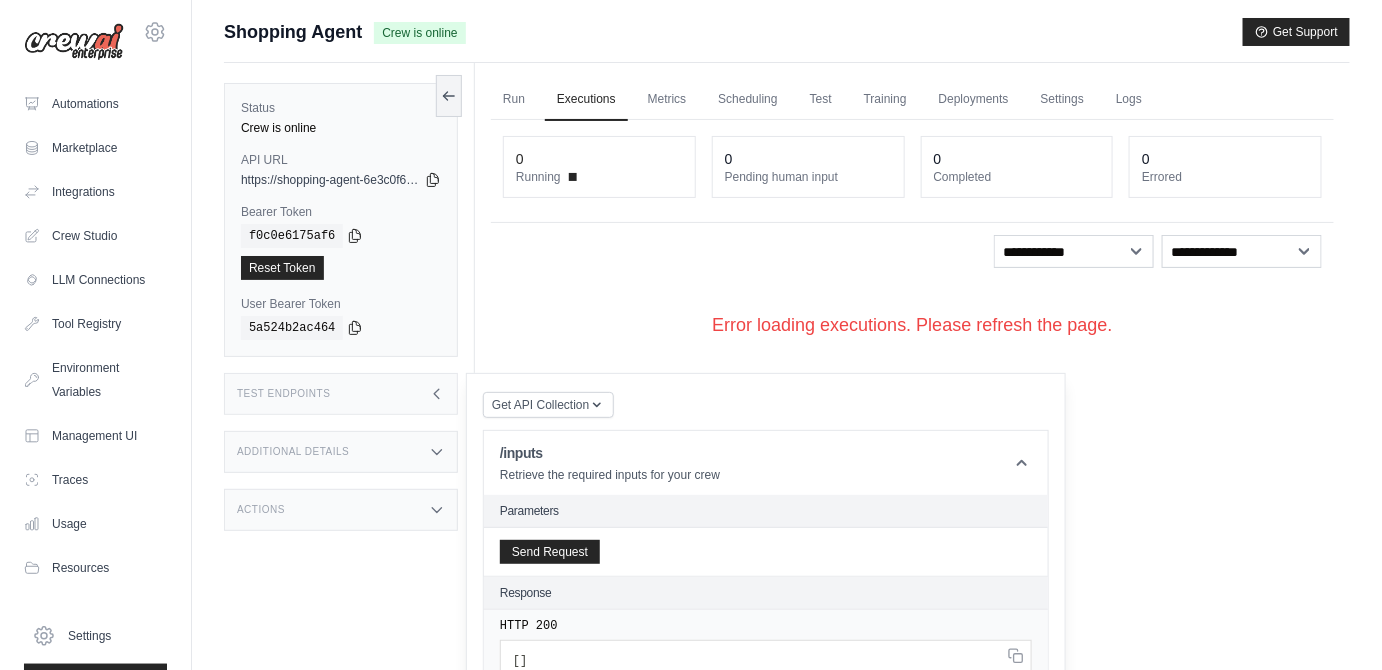 scroll, scrollTop: 0, scrollLeft: 0, axis: both 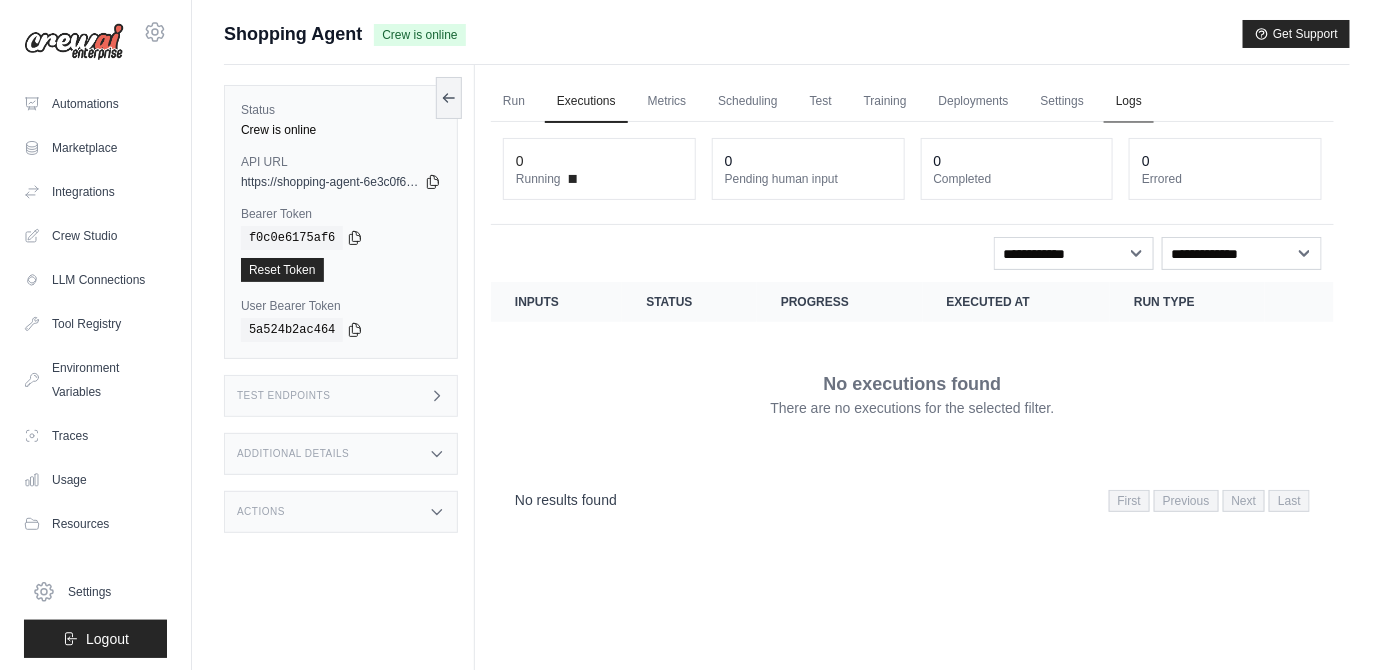 click on "Logs" at bounding box center [1129, 102] 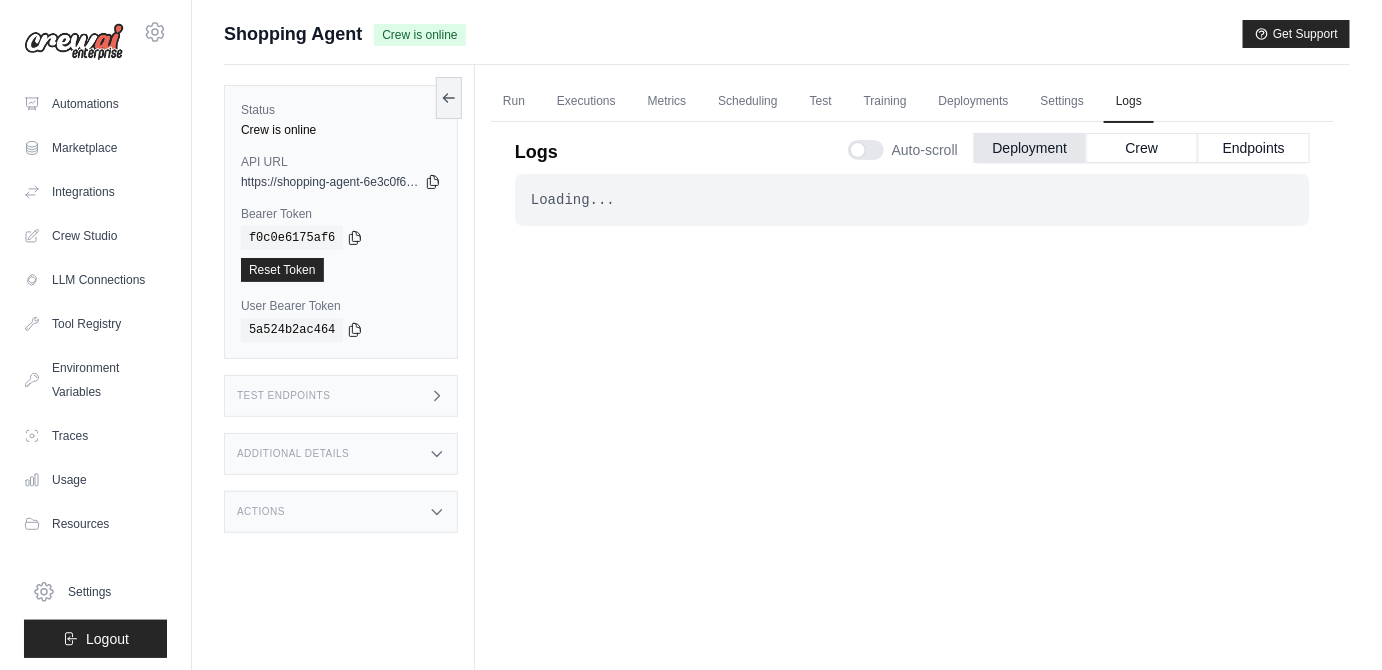 scroll, scrollTop: 0, scrollLeft: 0, axis: both 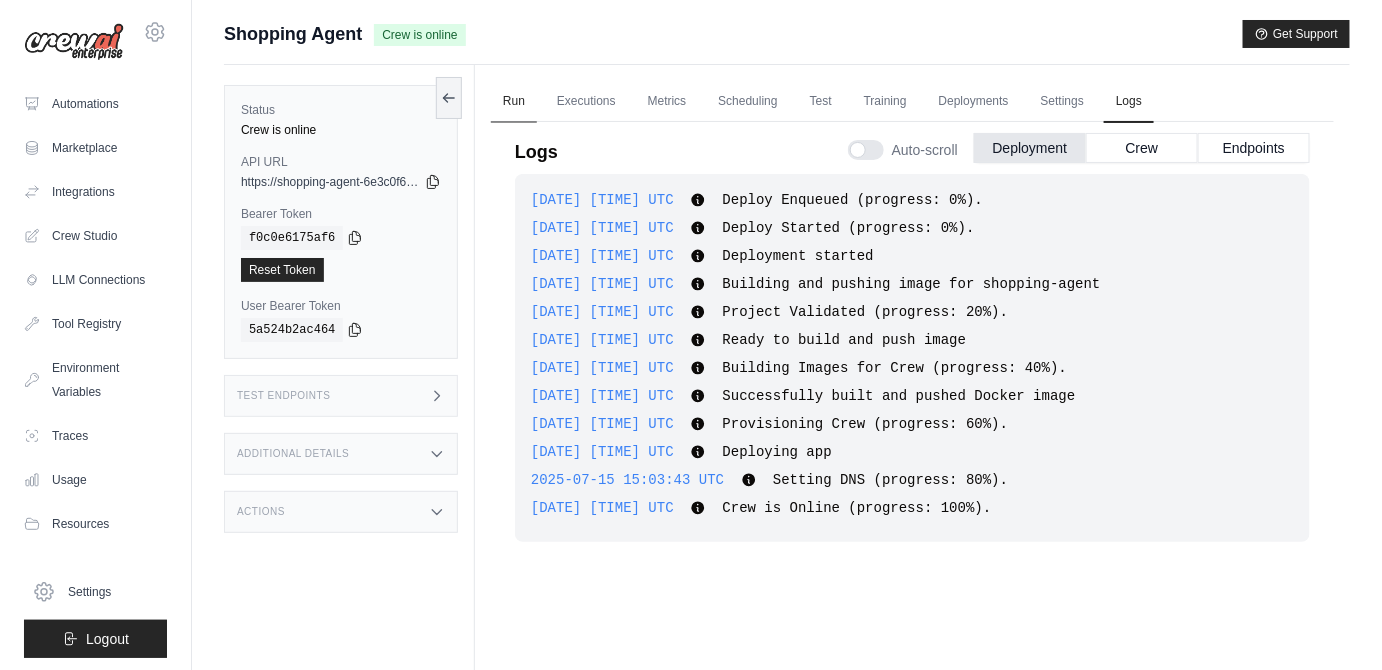 click on "Run" at bounding box center [514, 102] 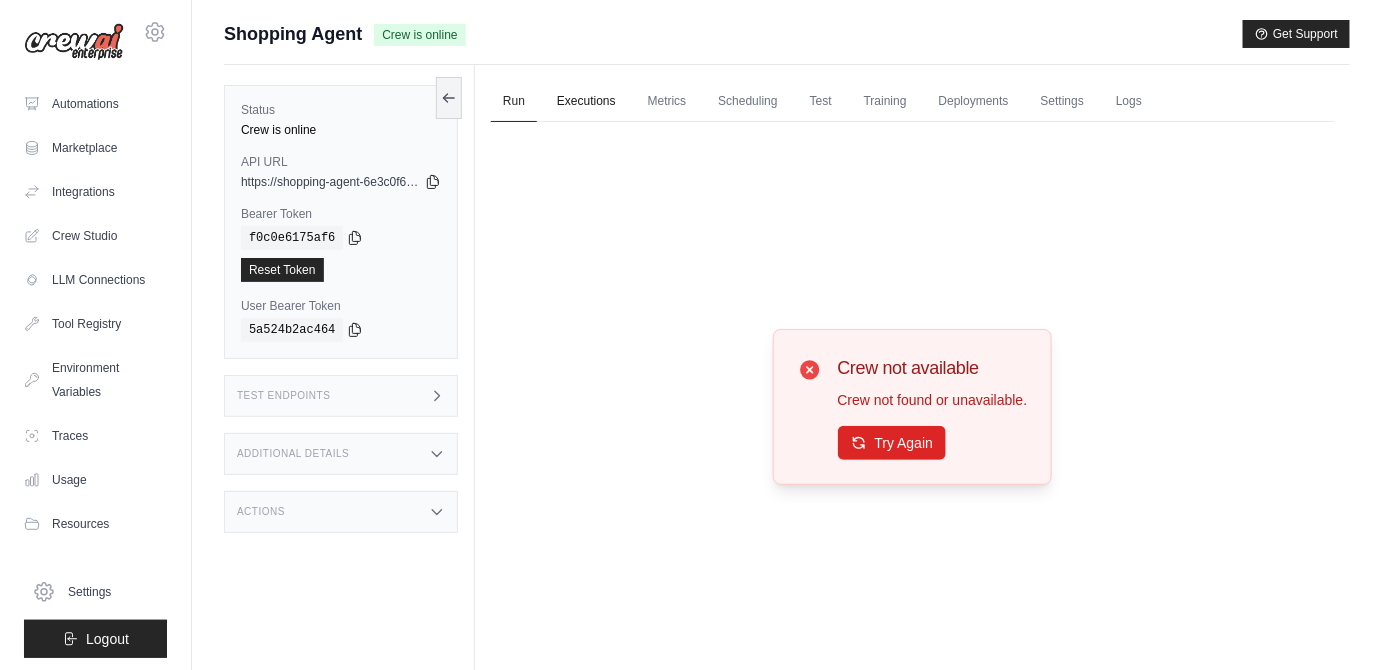 click on "Executions" at bounding box center (586, 102) 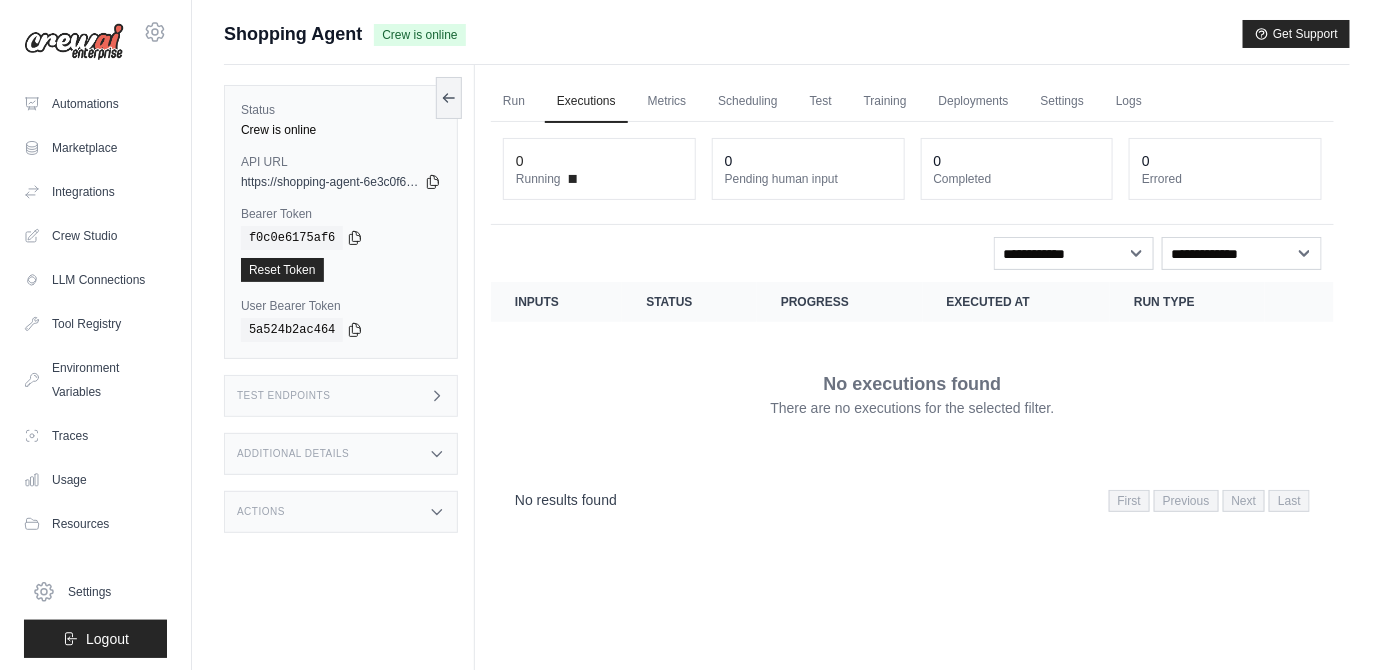 click on "No executions found
There are no executions for the selected filter." at bounding box center [912, 394] 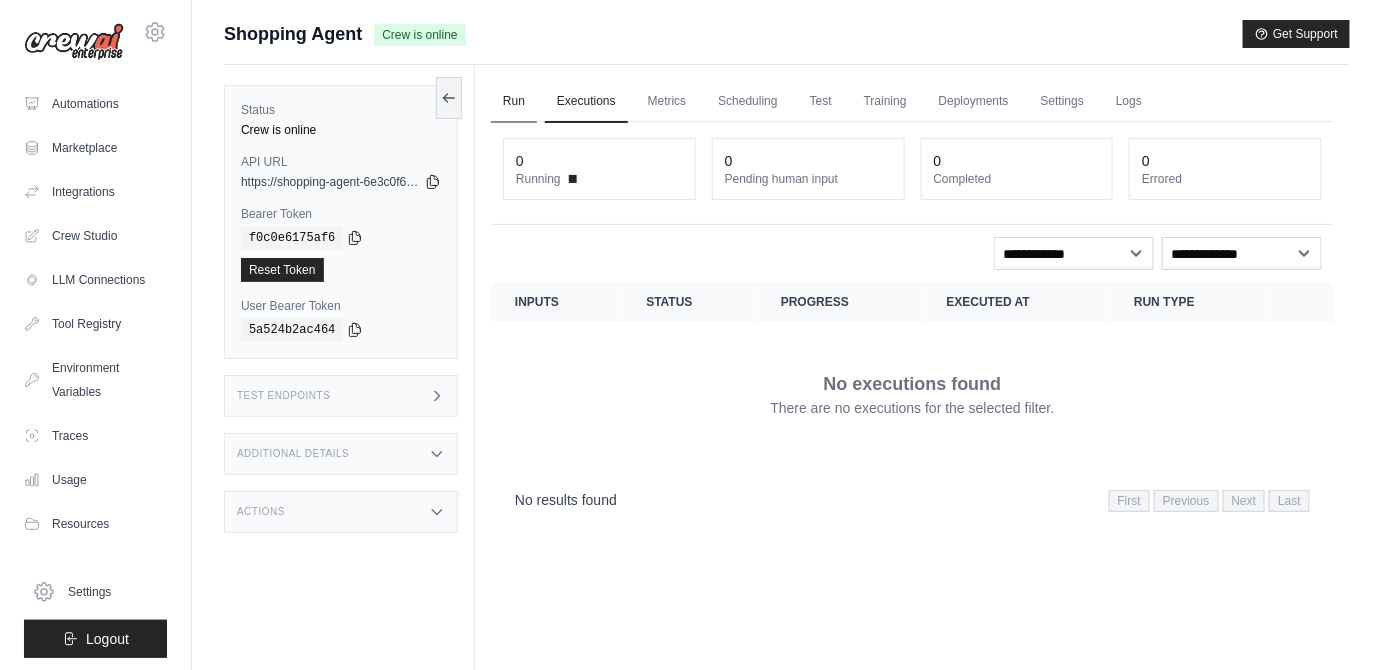 click on "Run" at bounding box center [514, 102] 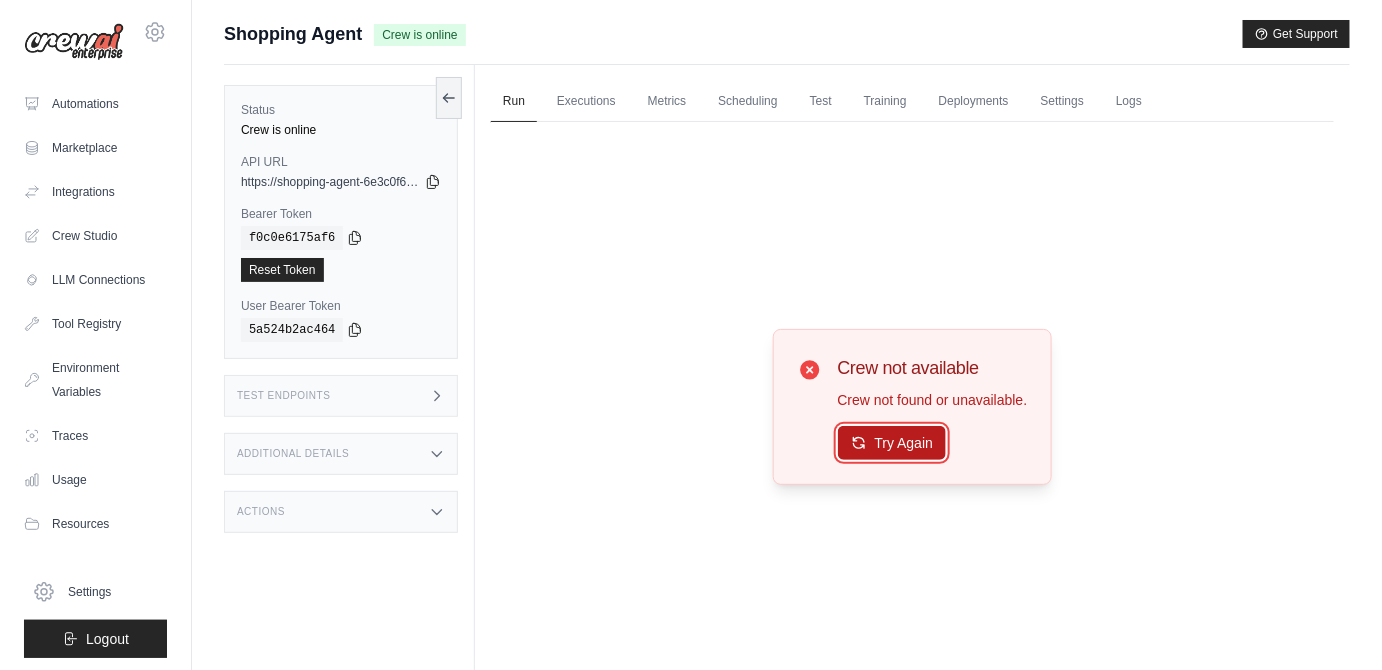 click on "Try Again" at bounding box center [892, 443] 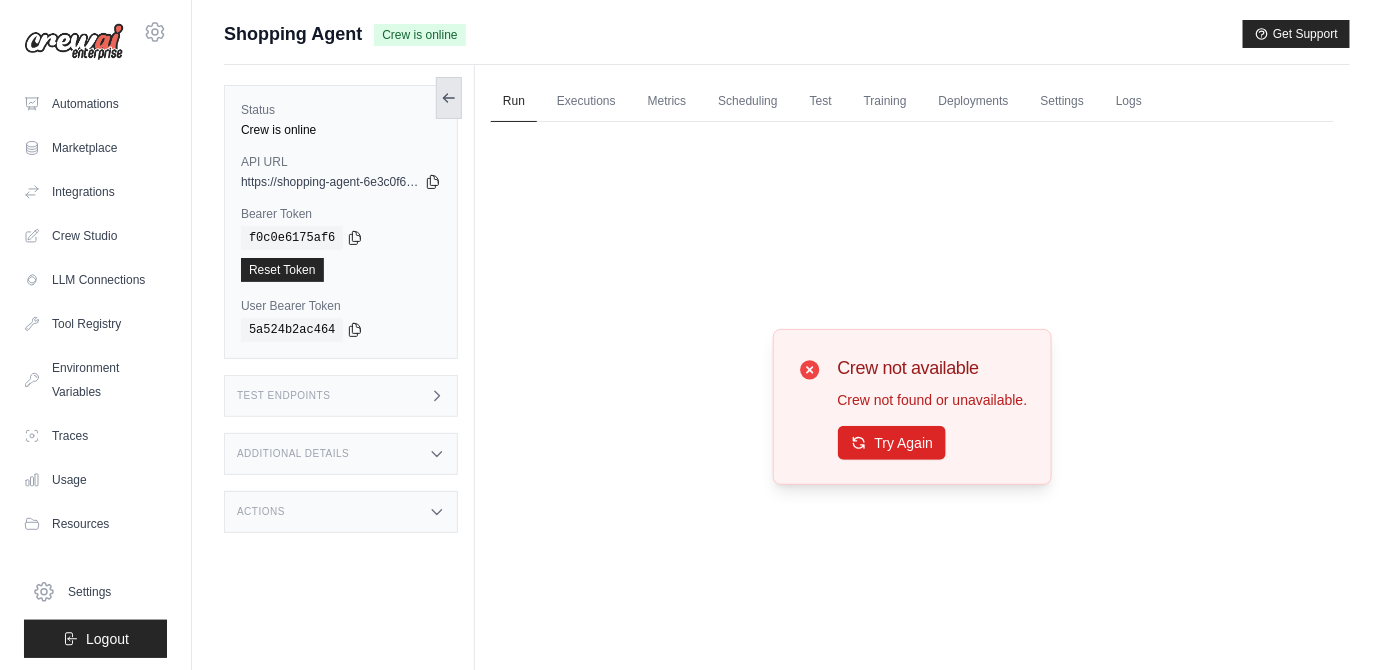 click 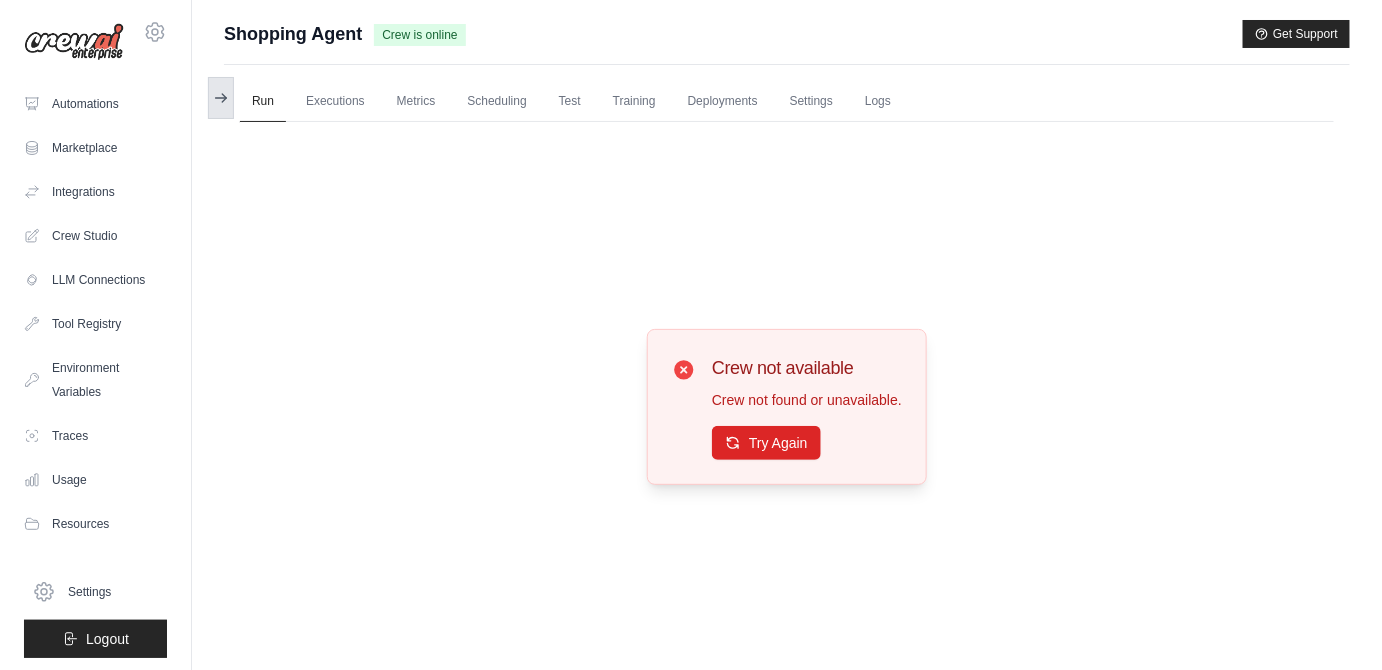 click at bounding box center [221, 98] 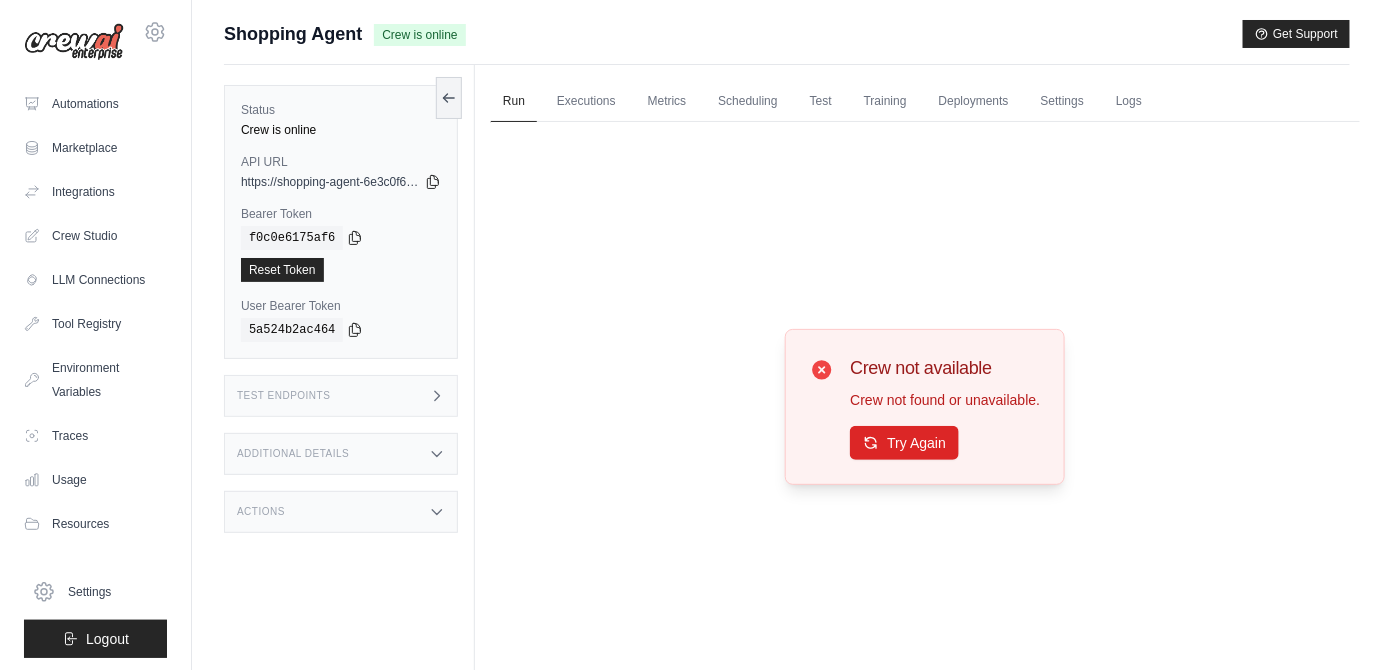 click on "Test Endpoints" at bounding box center [341, 396] 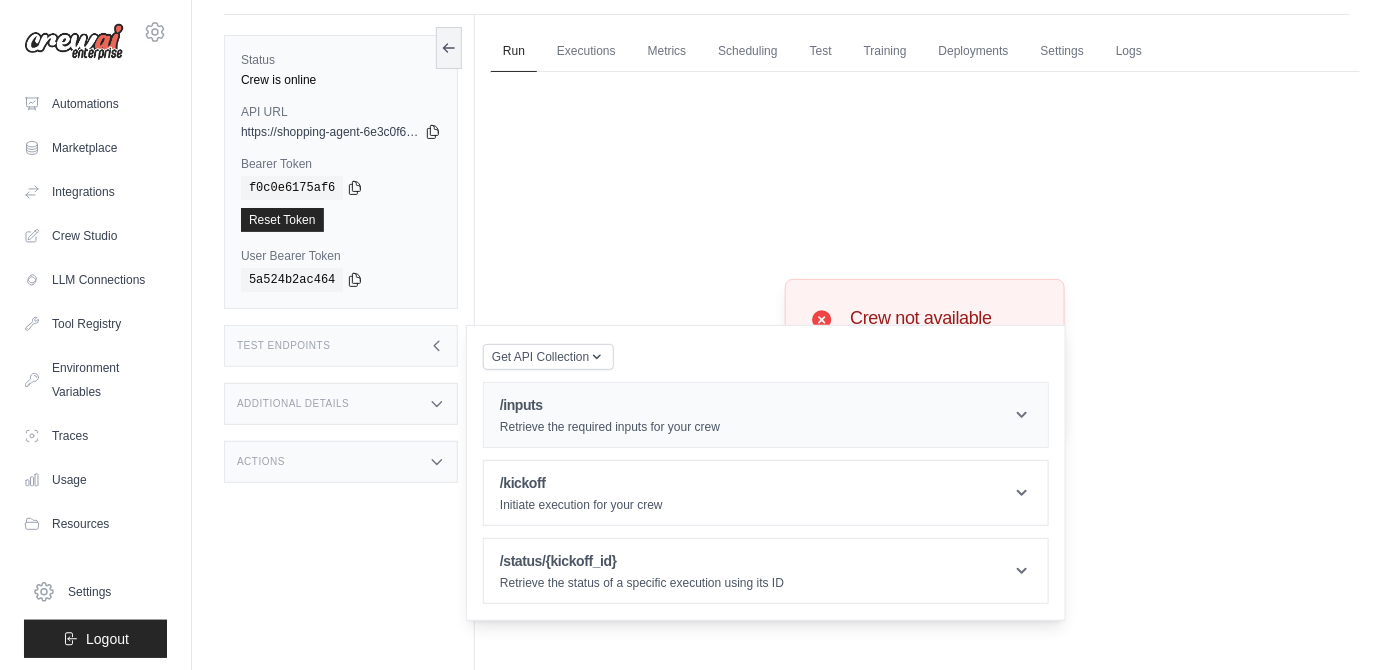 scroll, scrollTop: 85, scrollLeft: 0, axis: vertical 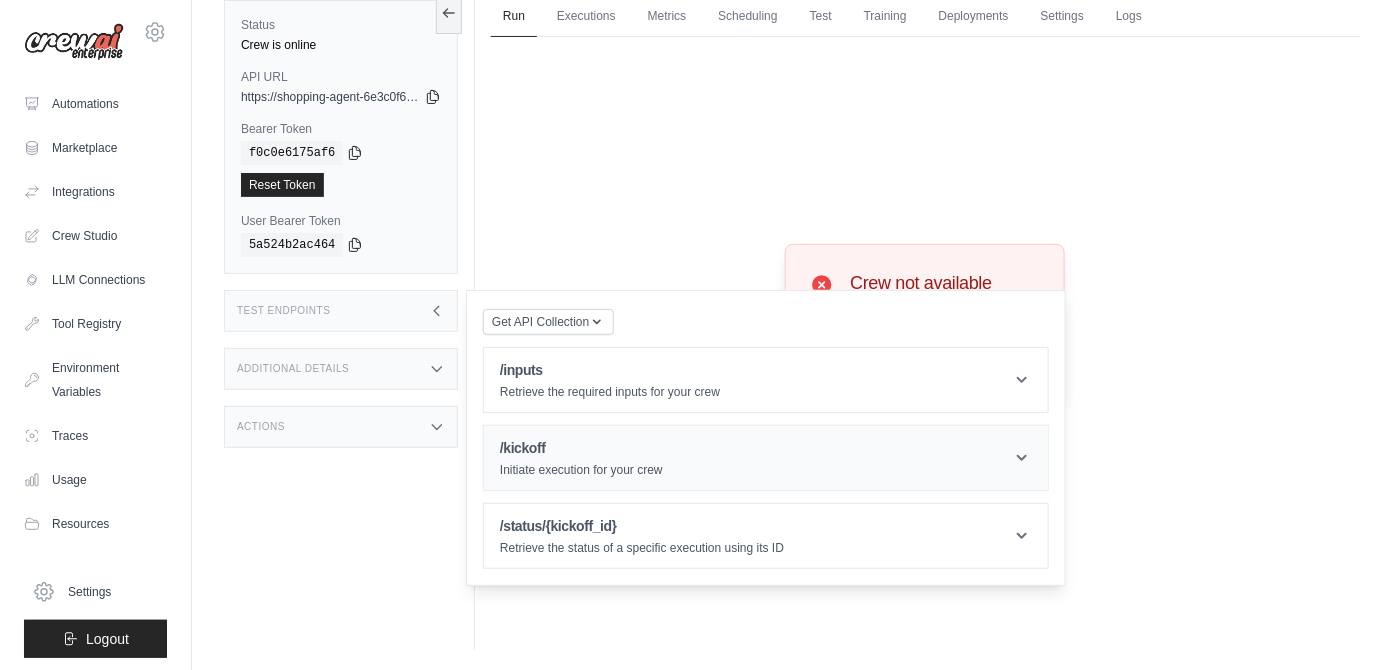 click on "/kickoff
Initiate execution for your crew" at bounding box center (766, 458) 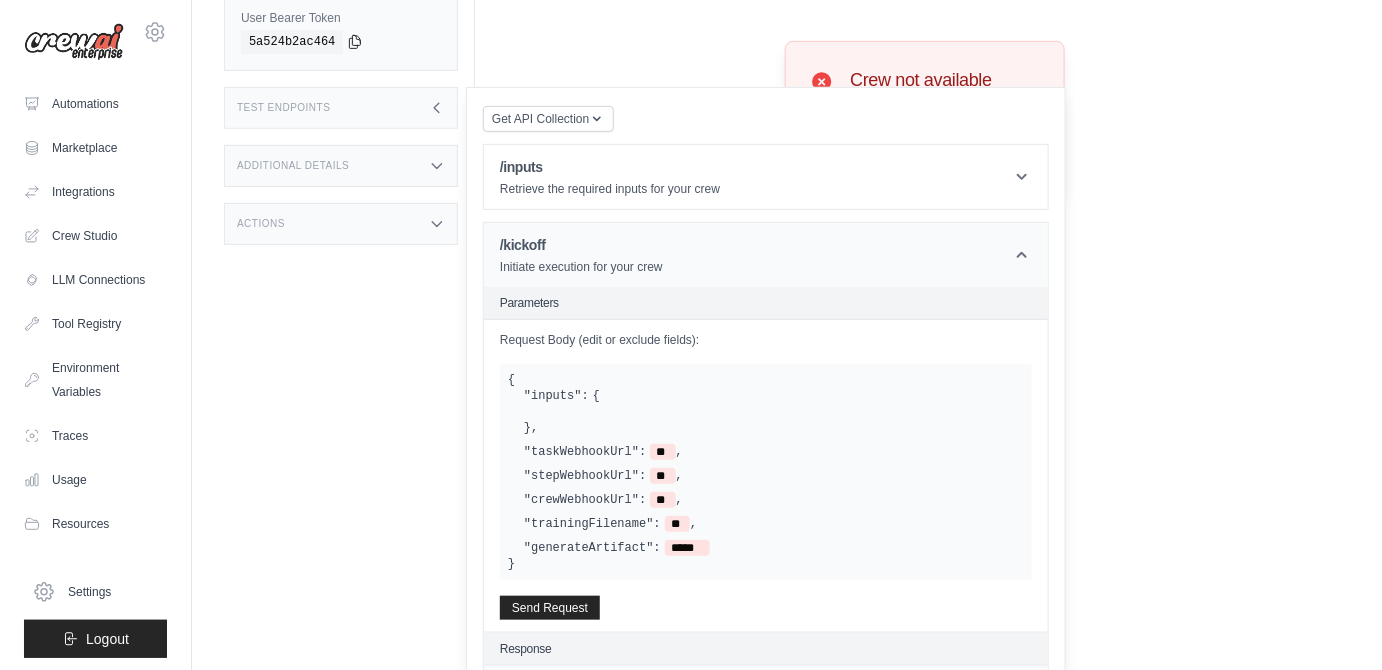 scroll, scrollTop: 297, scrollLeft: 0, axis: vertical 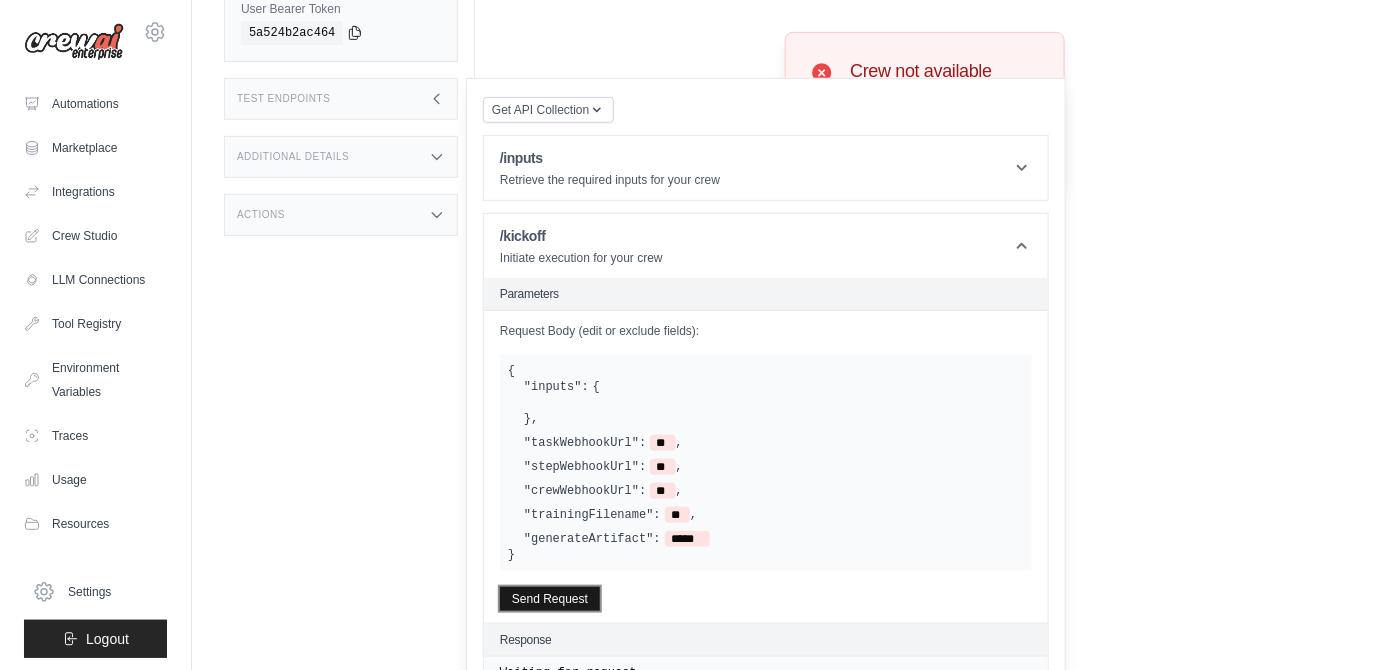 click on "Send Request" at bounding box center (550, 599) 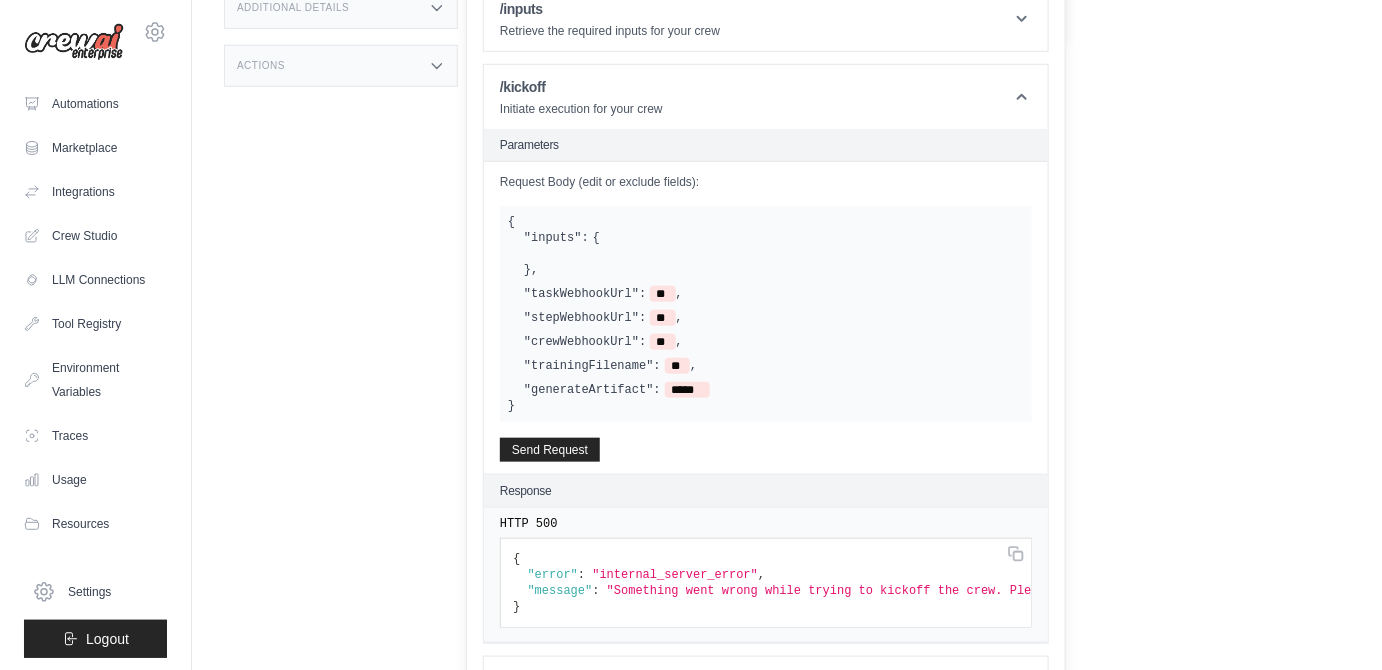 scroll, scrollTop: 453, scrollLeft: 0, axis: vertical 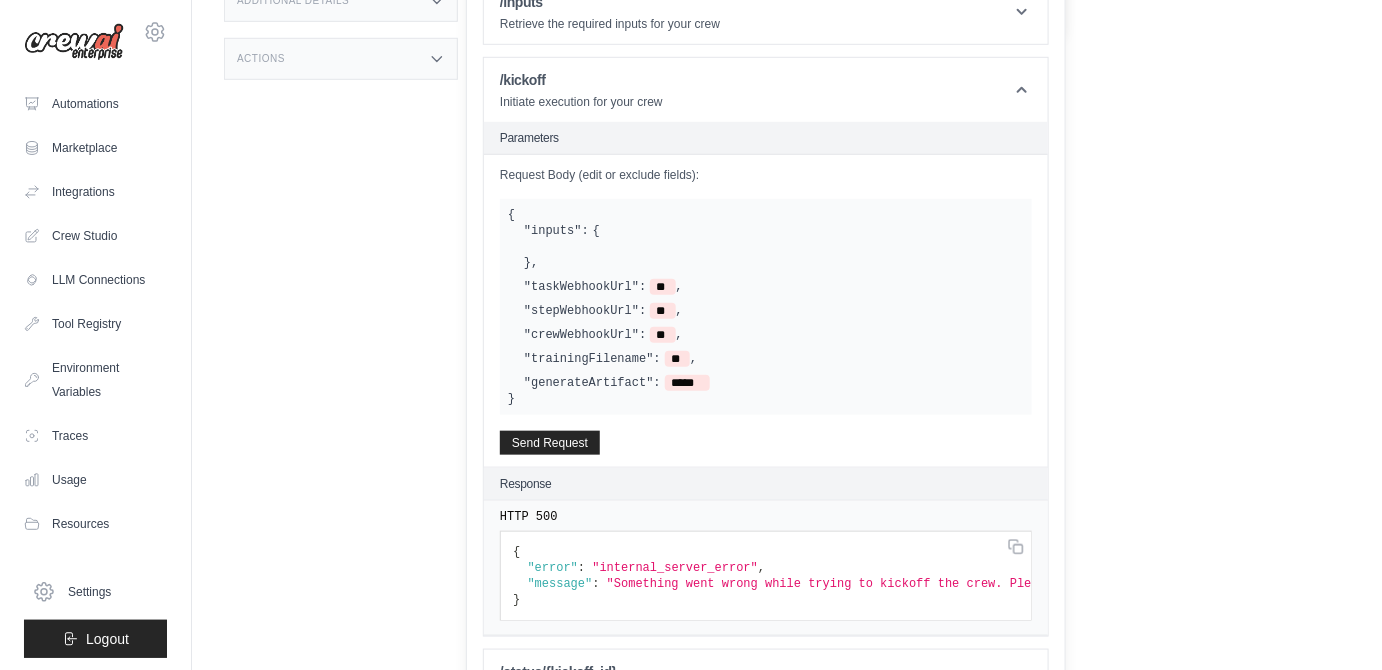 click on "Request Body (edit or exclude fields):
{
"inputs":
{
}
,
"taskWebhookUrl":
**
,
"stepWebhookUrl":
**
,
"crewWebhookUrl":
**
,
"trainingFilename":
**
,
"generateArtifact":
*****
}
Send Request" at bounding box center [0, 0] 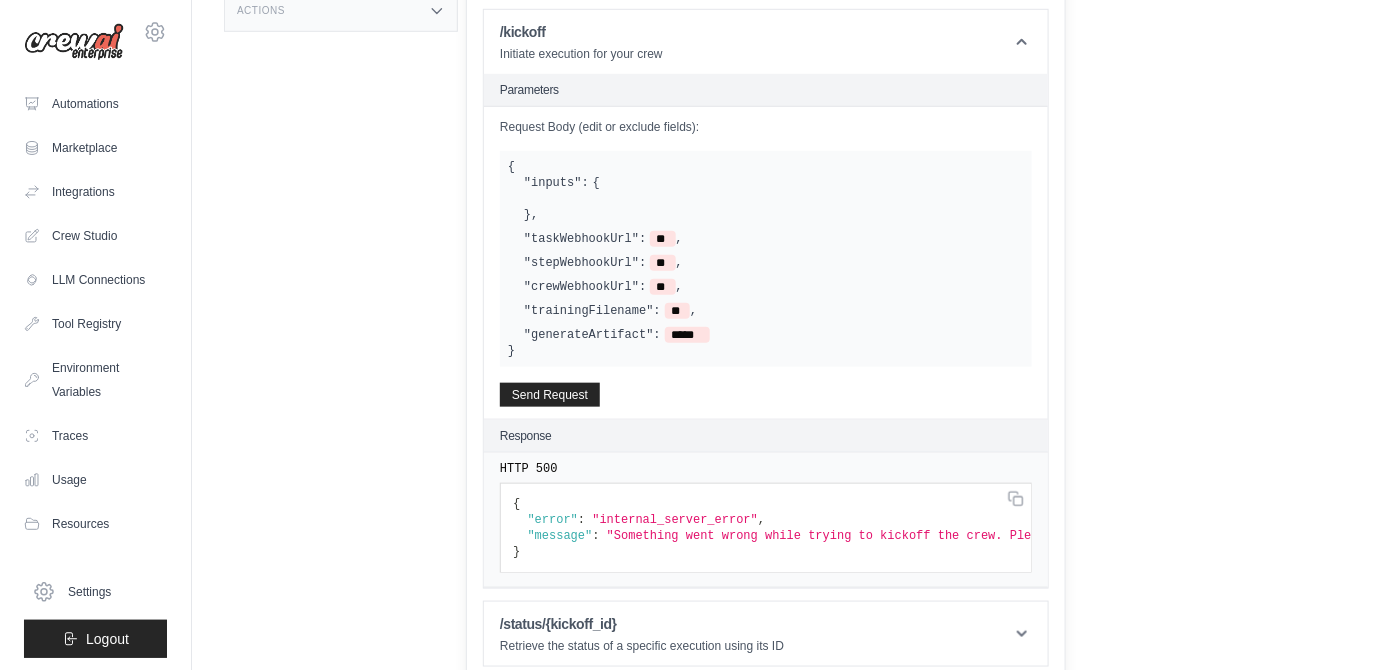 scroll, scrollTop: 502, scrollLeft: 0, axis: vertical 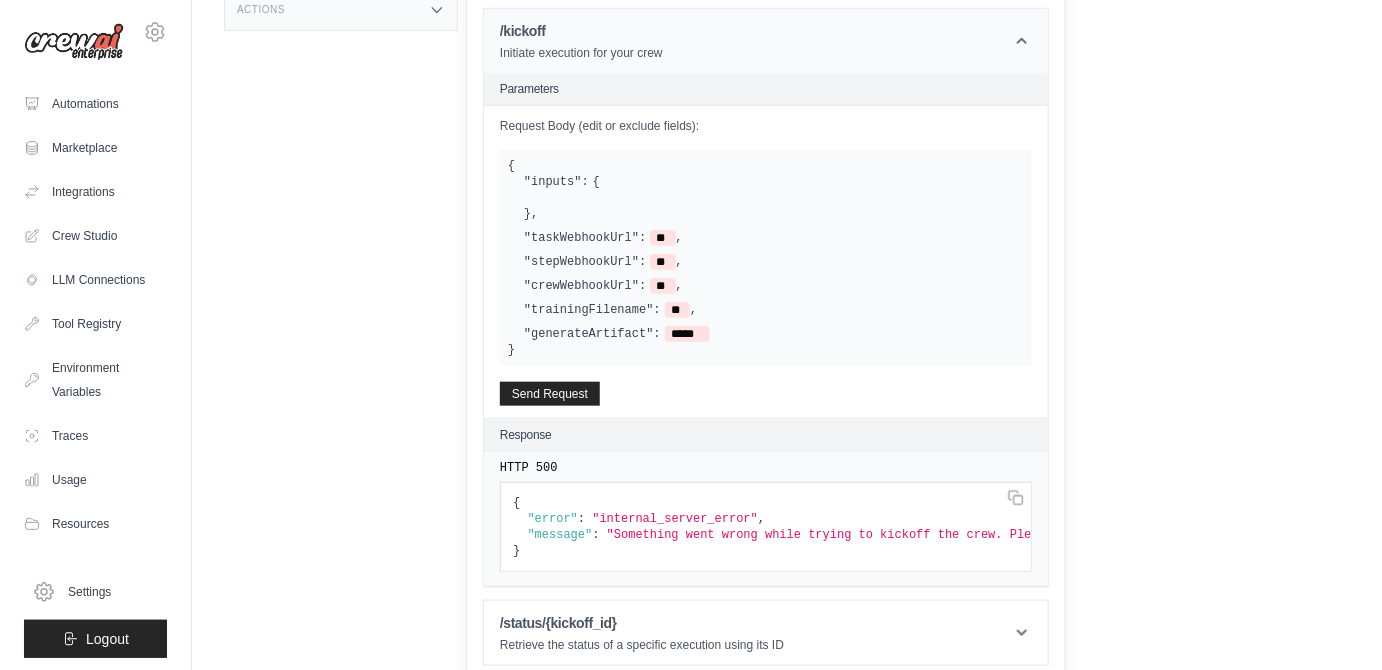 click on "/kickoff
Initiate execution for your crew" at bounding box center [766, 41] 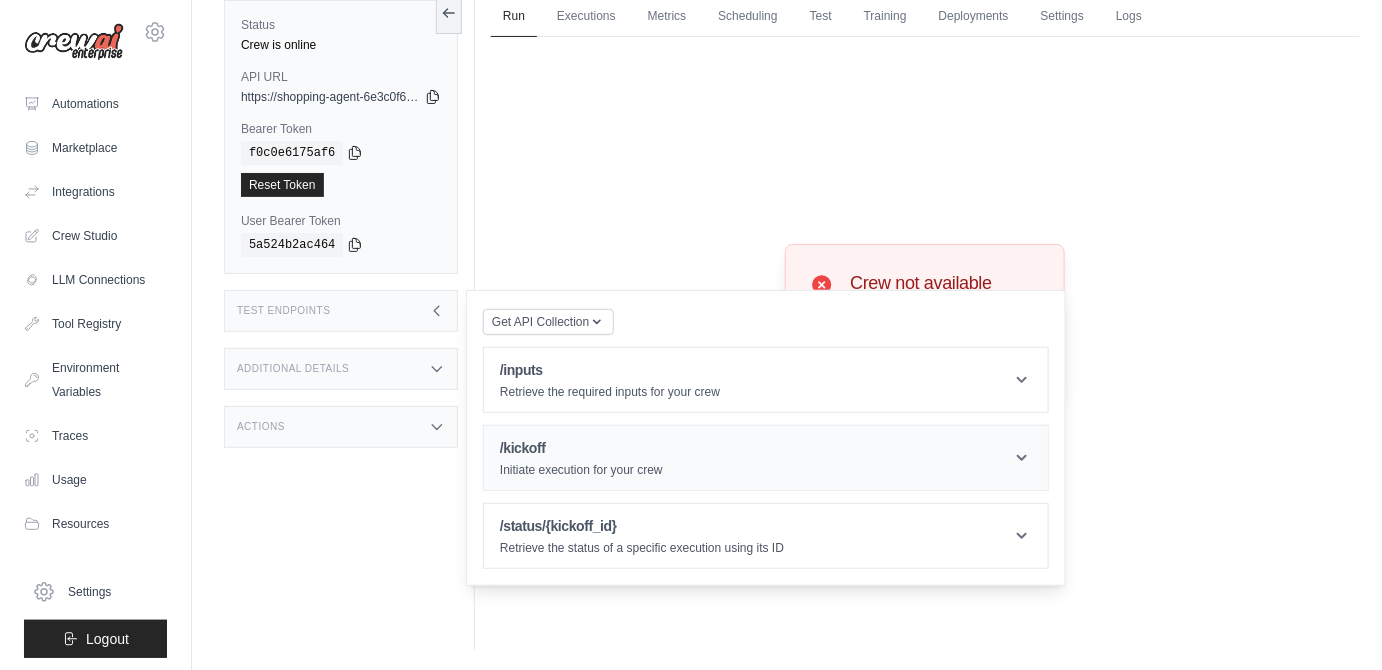 scroll, scrollTop: 85, scrollLeft: 0, axis: vertical 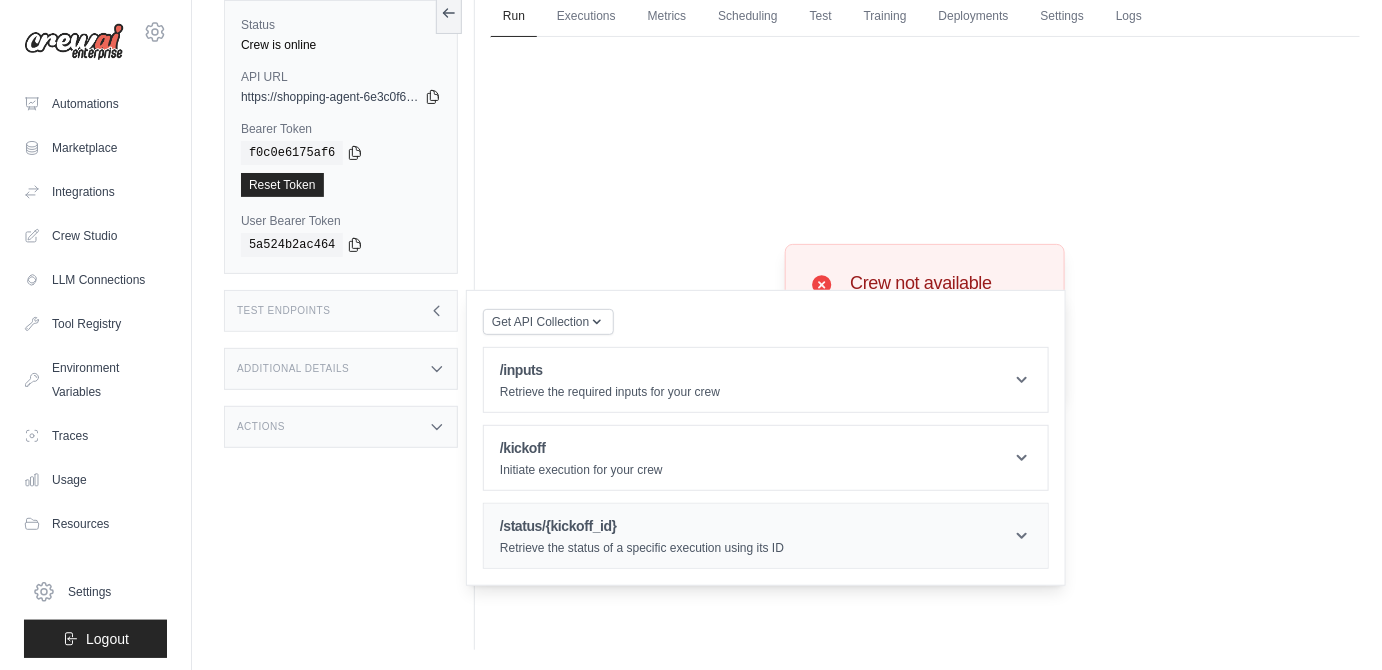 click on "/status/{kickoff_id}" at bounding box center (642, 526) 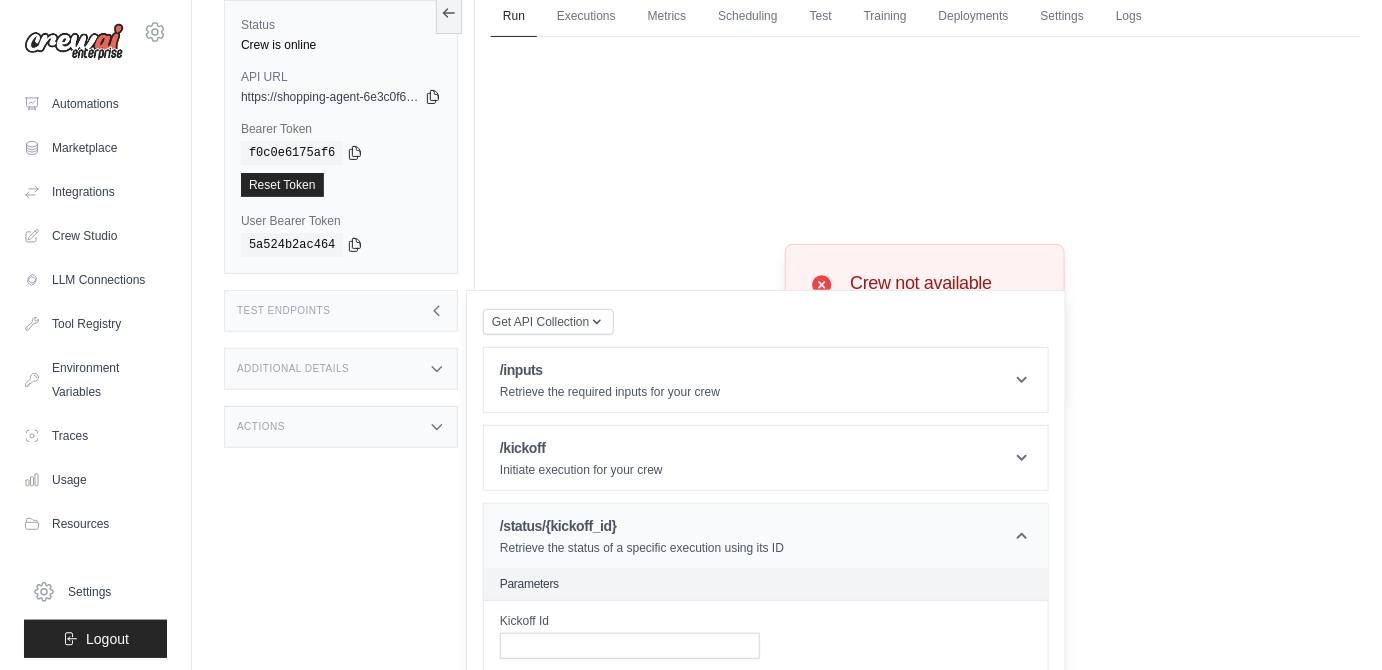 scroll, scrollTop: 205, scrollLeft: 0, axis: vertical 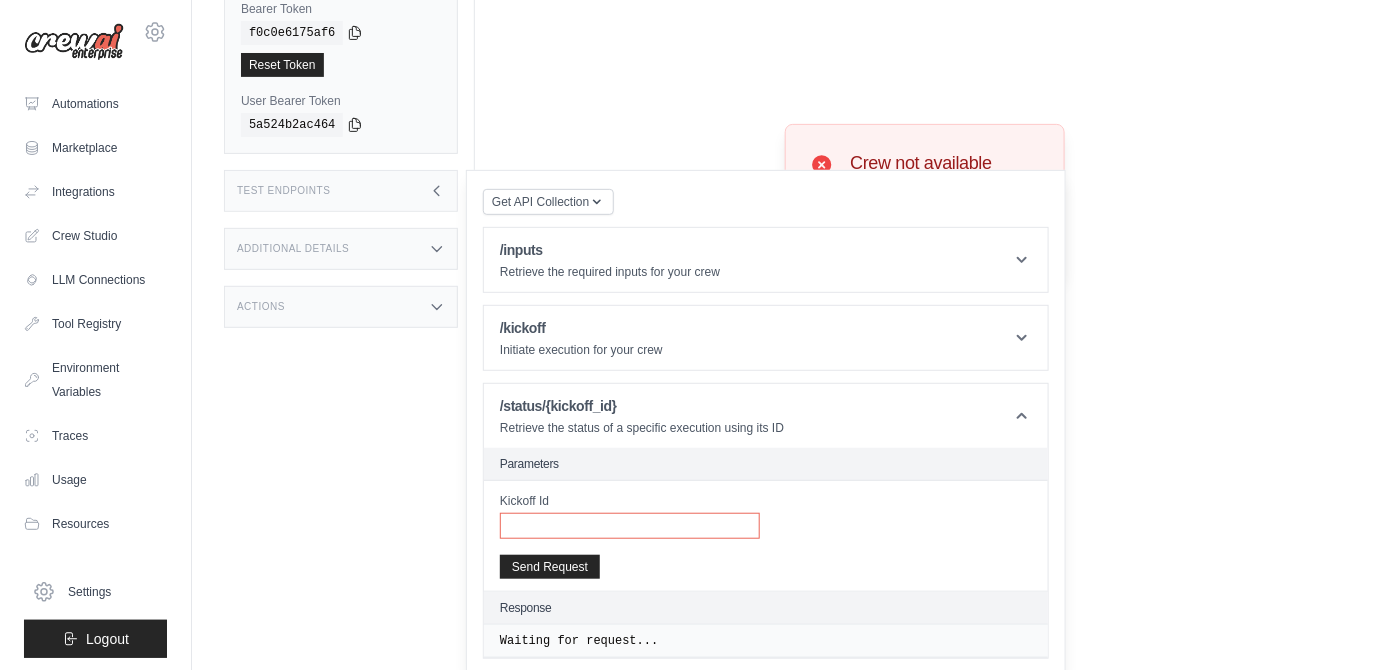 click on "Kickoff Id" at bounding box center [630, 526] 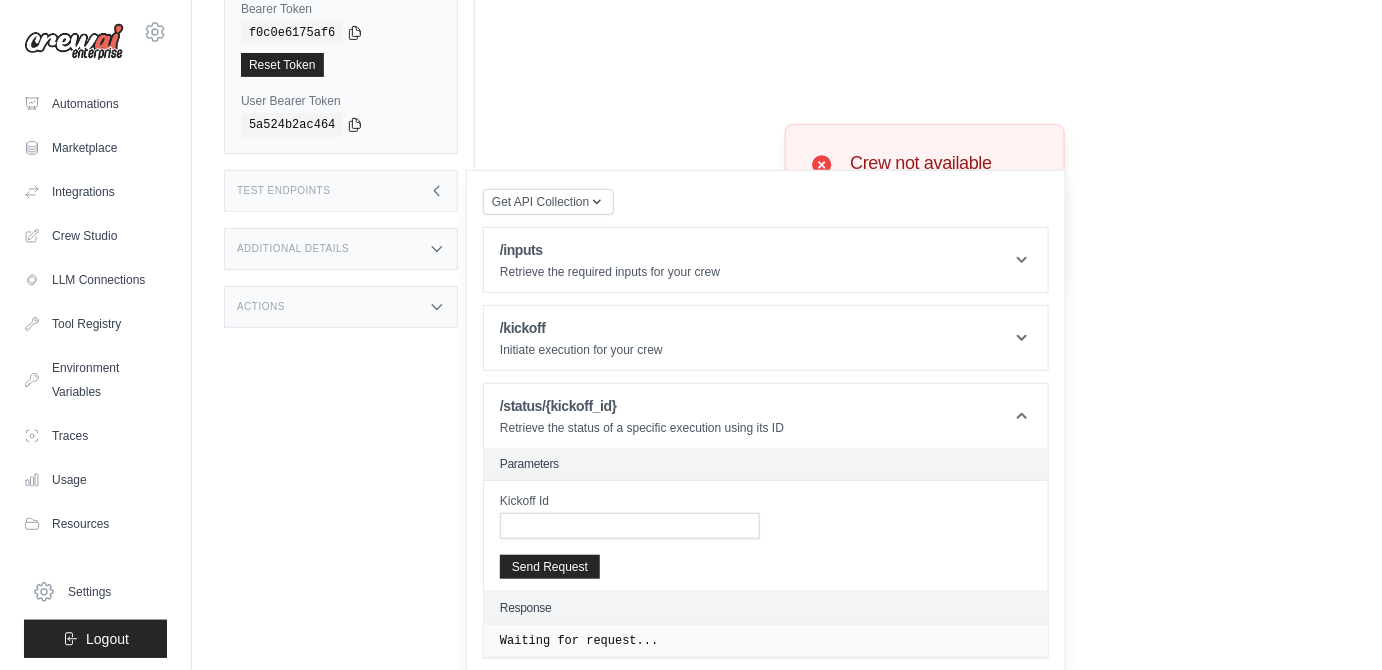 click on "Status
Crew is online
API URL
copied
https://shopping-agent-6e3c0f6a-8606-4c24-8878-732d-f18c0394.crewai.com
Bearer Token
copied
[TOKEN]
Reset Token
User Bearer Token" at bounding box center [349, 195] 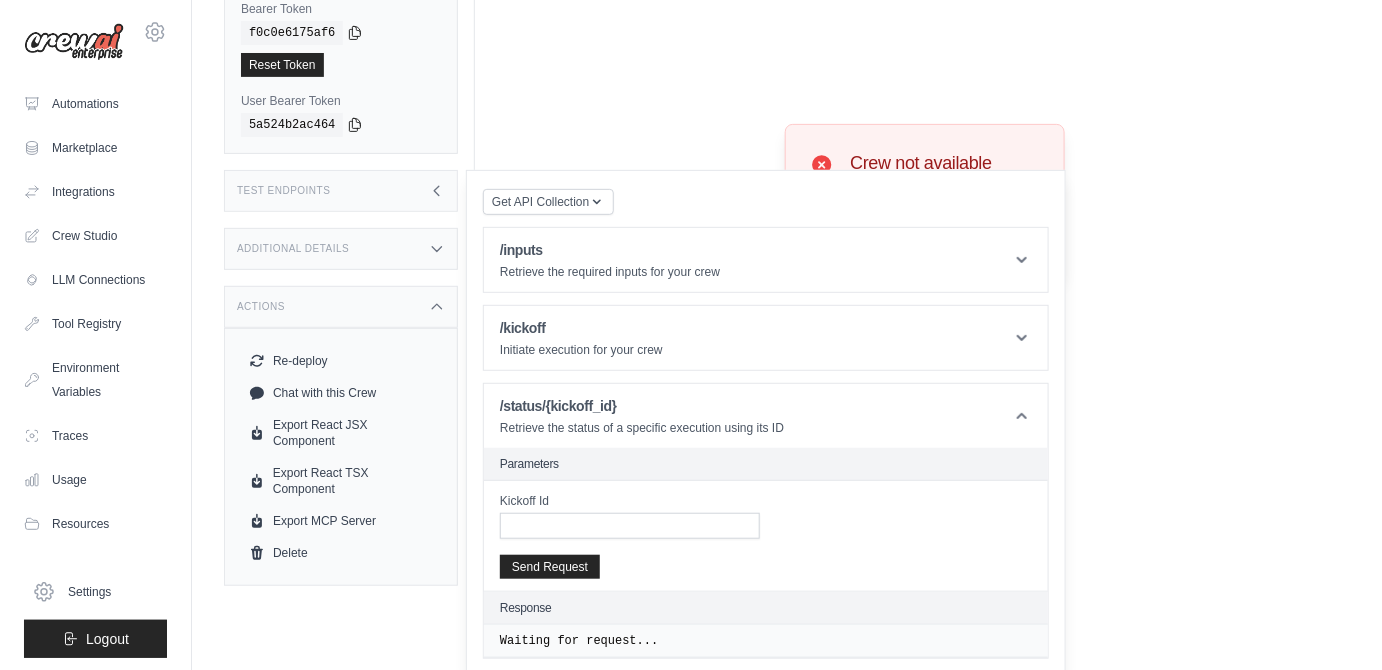 click on "Additional Details" at bounding box center [341, 249] 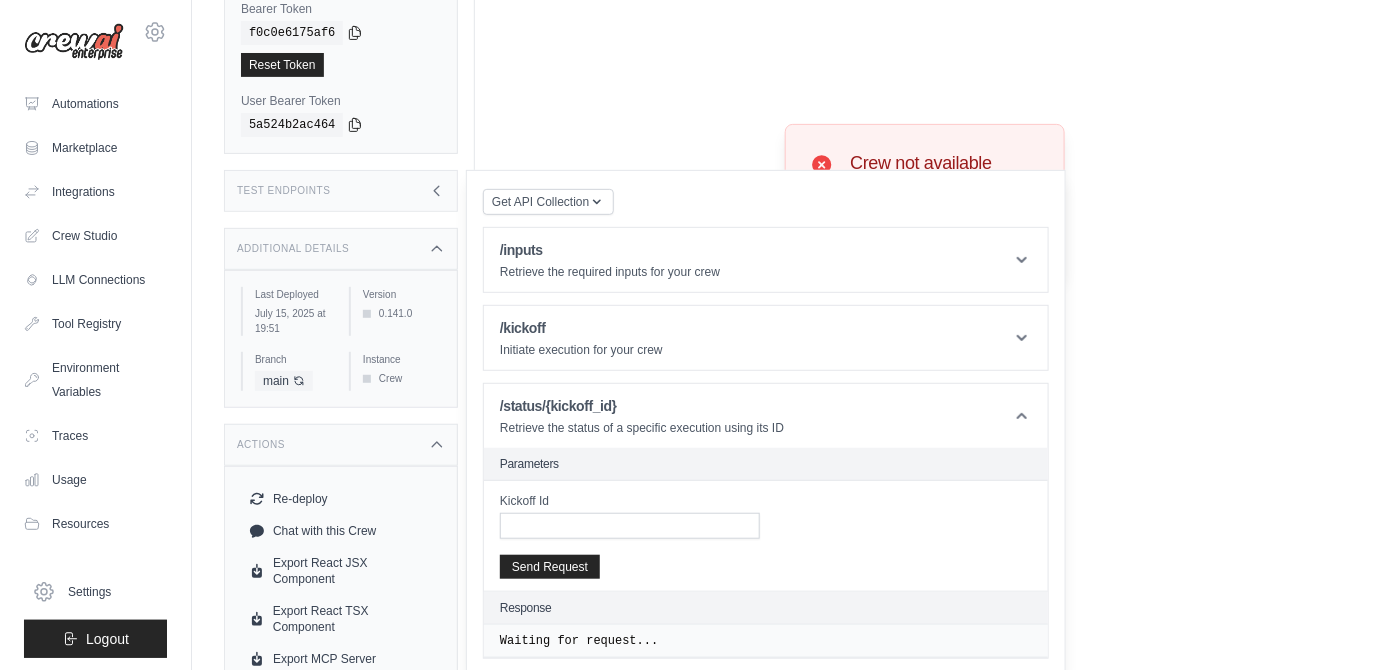 click on "Additional Details" at bounding box center [341, 249] 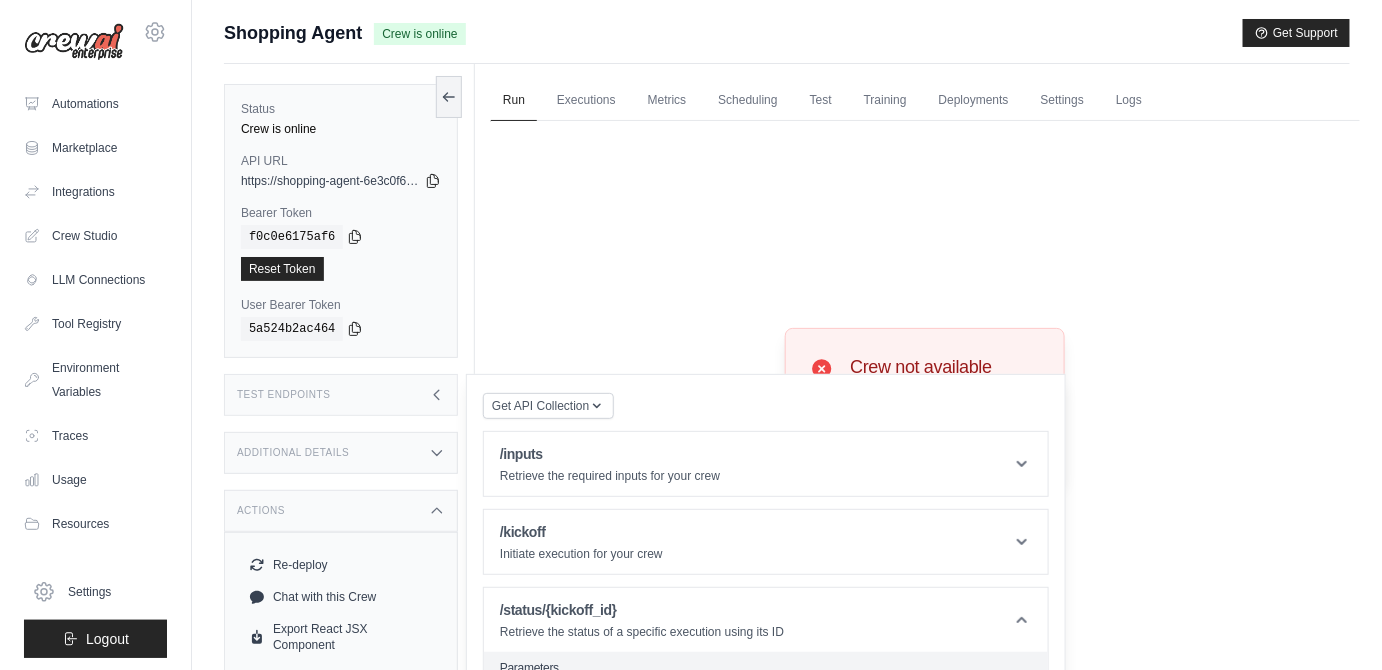 scroll, scrollTop: 0, scrollLeft: 0, axis: both 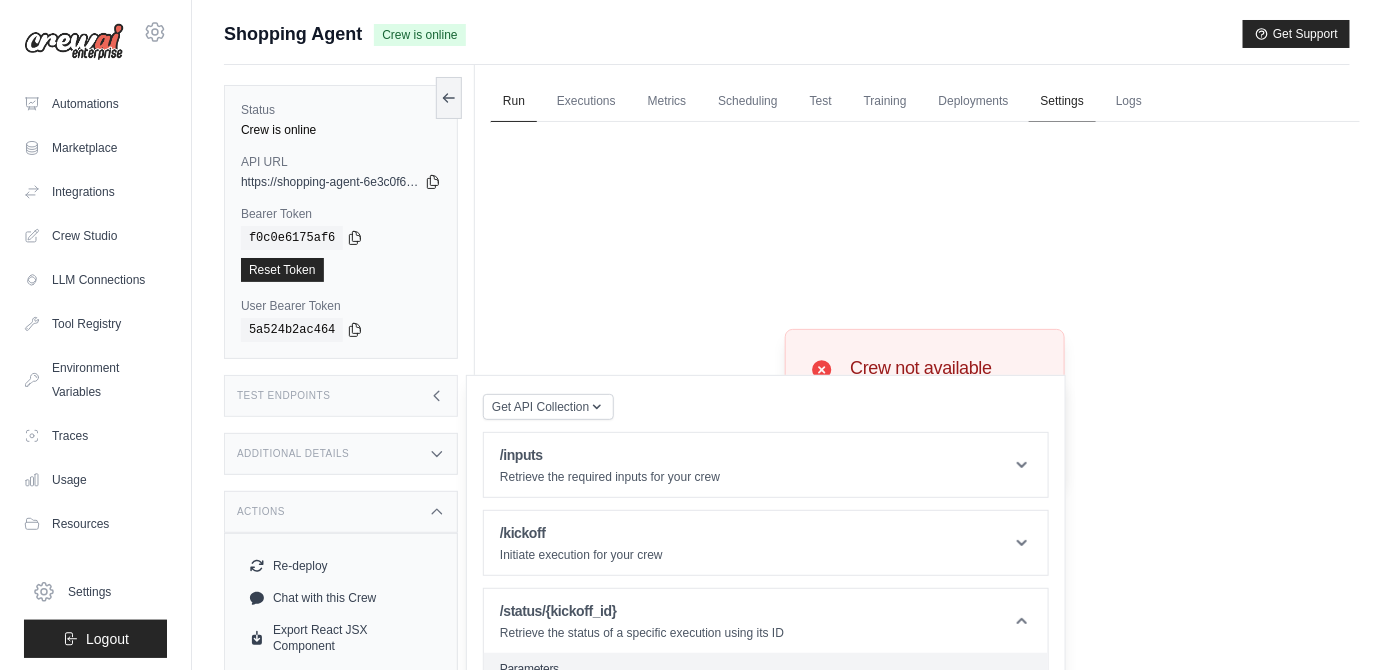 click on "Settings" at bounding box center [1062, 102] 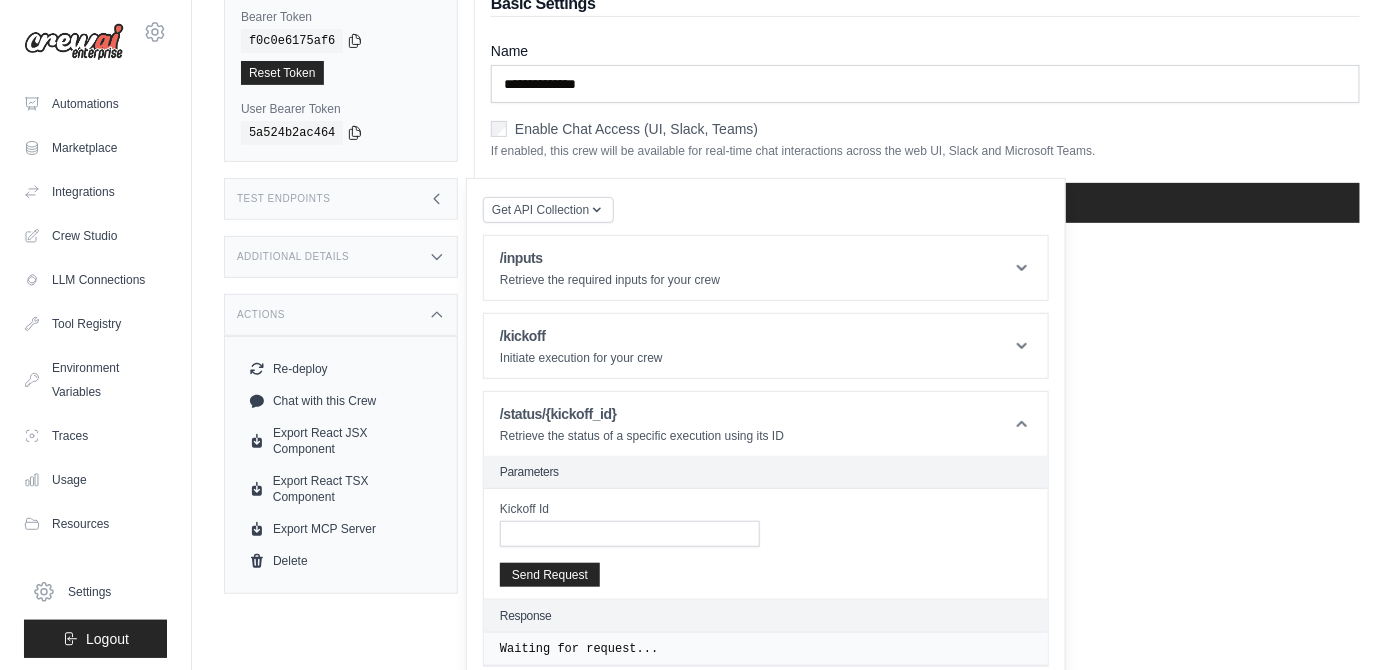 scroll, scrollTop: 205, scrollLeft: 0, axis: vertical 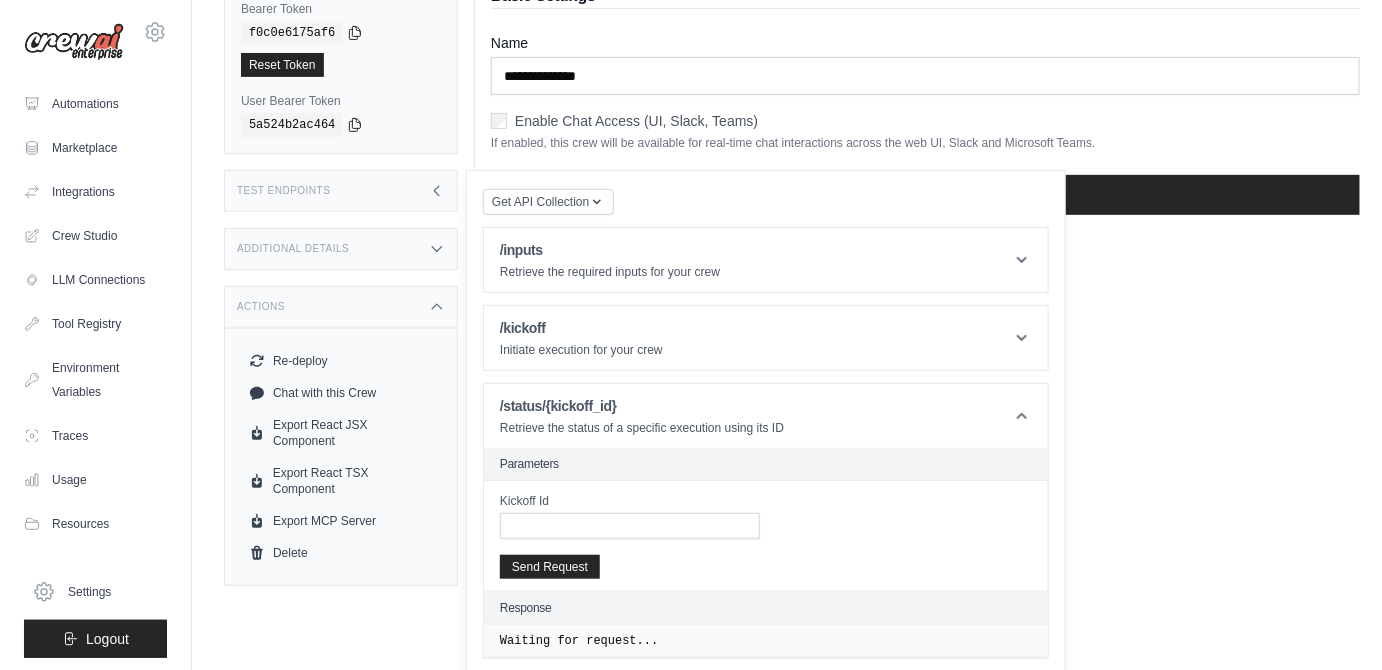 click on "Name" at bounding box center [925, 43] 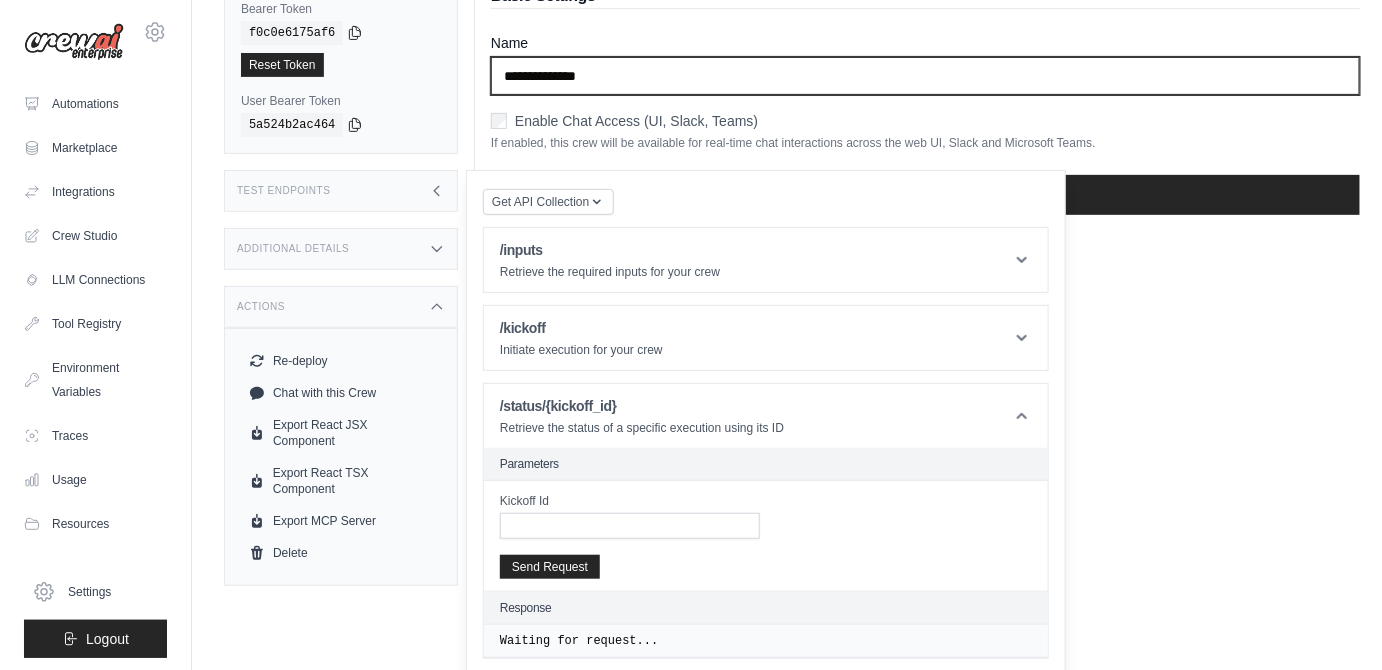 click on "**********" at bounding box center [925, 76] 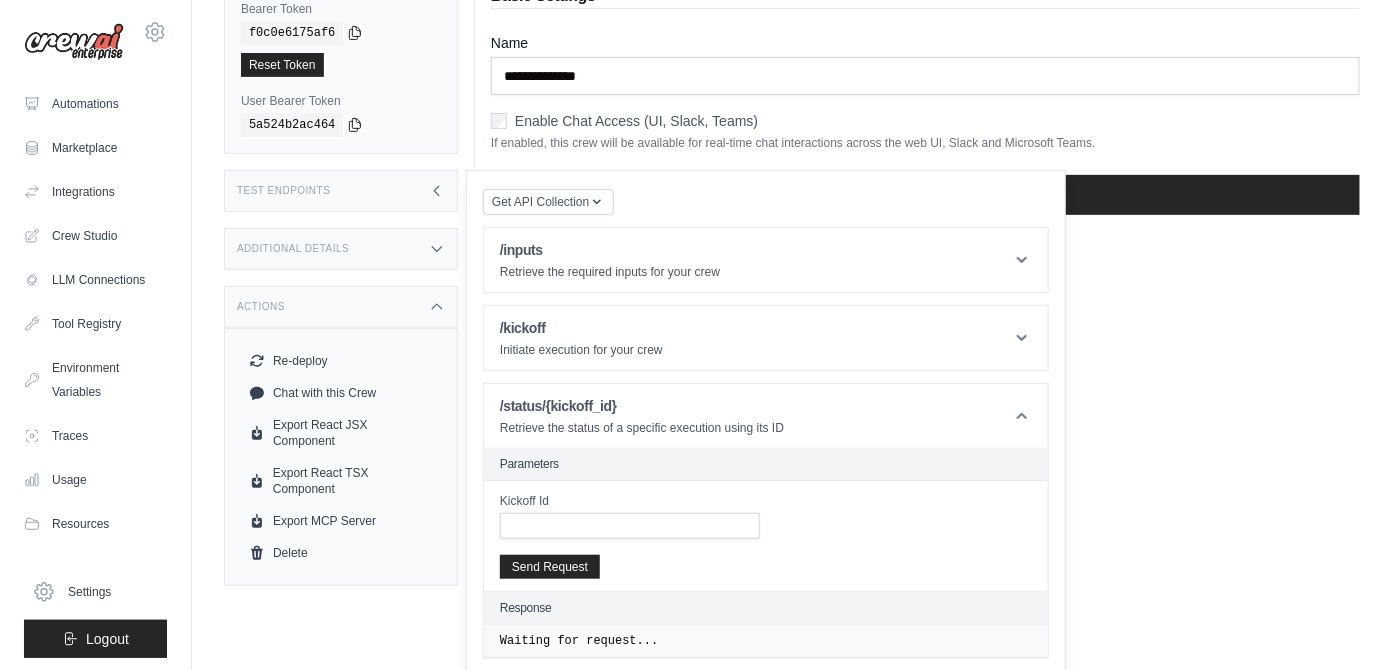 click on "**********" at bounding box center [925, 199] 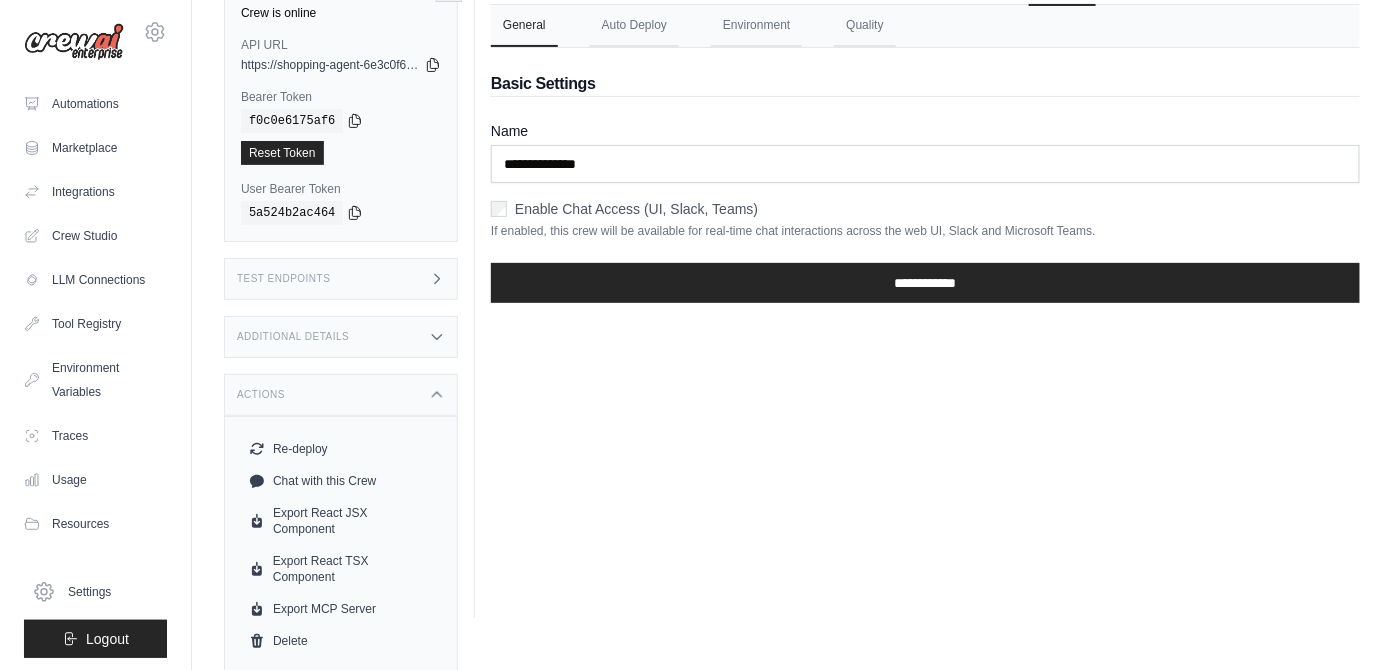 scroll, scrollTop: 0, scrollLeft: 0, axis: both 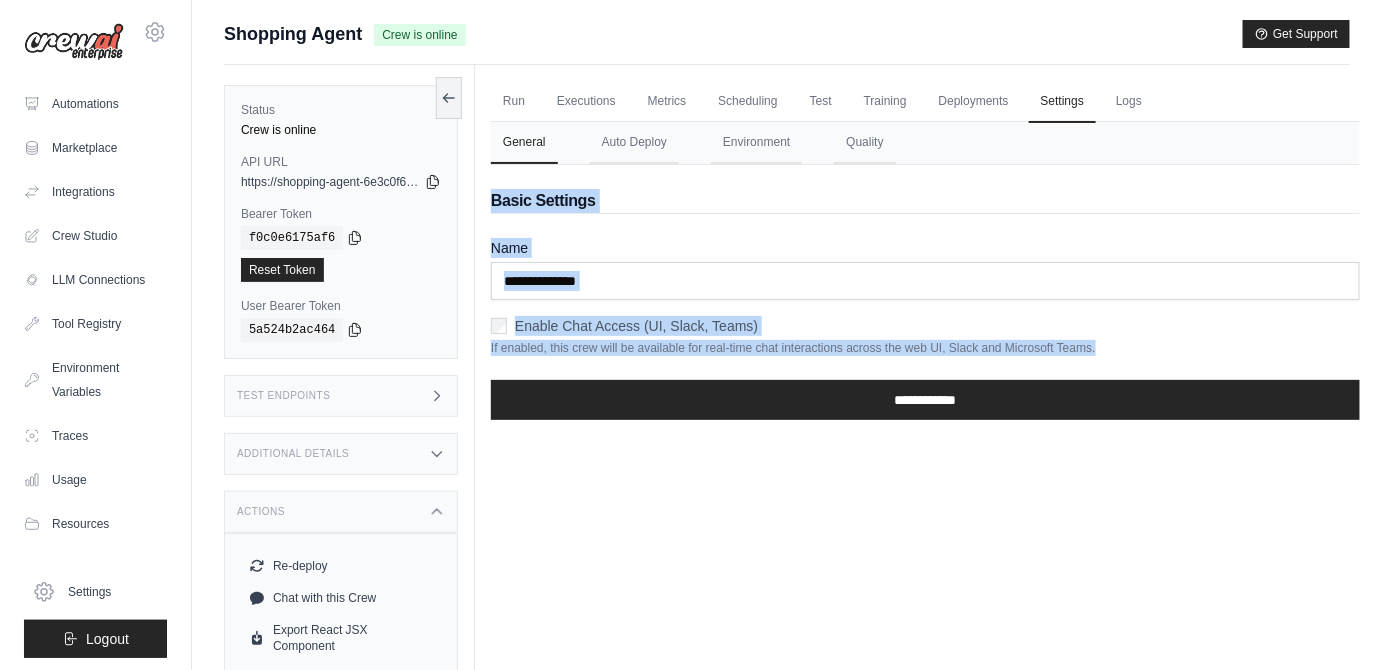 drag, startPoint x: 1104, startPoint y: 337, endPoint x: 495, endPoint y: 211, distance: 621.8979 